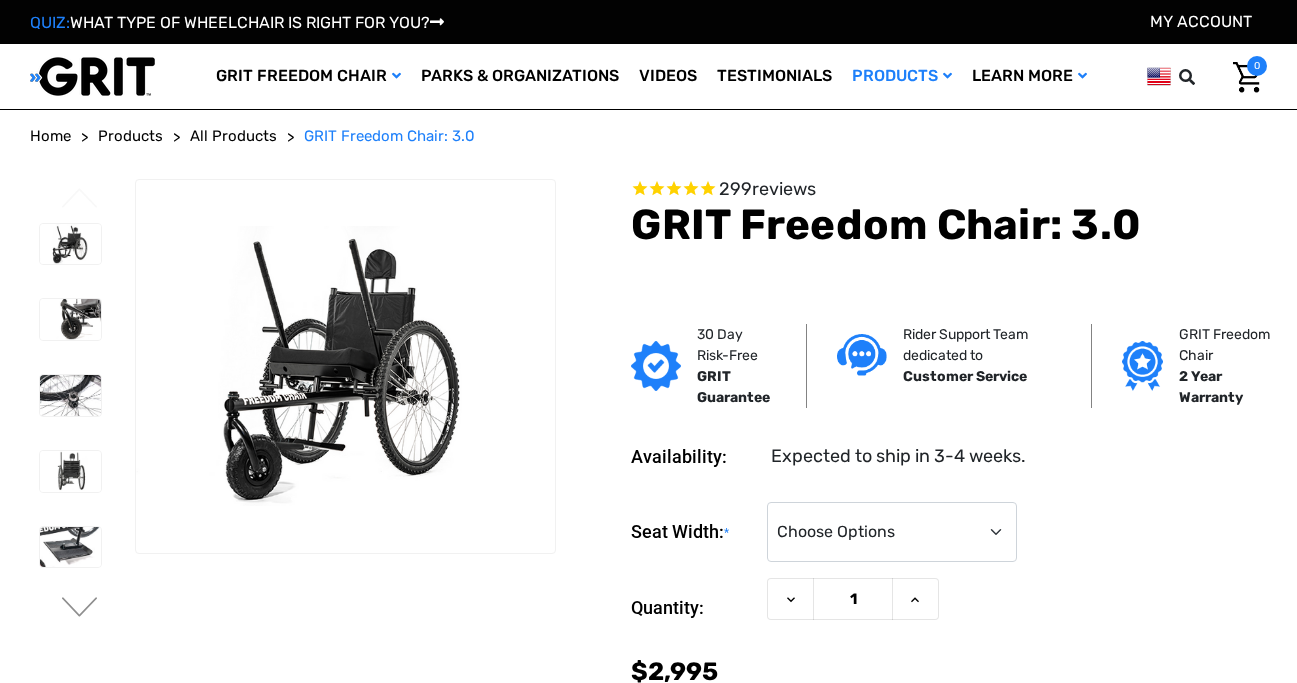 scroll, scrollTop: 0, scrollLeft: 0, axis: both 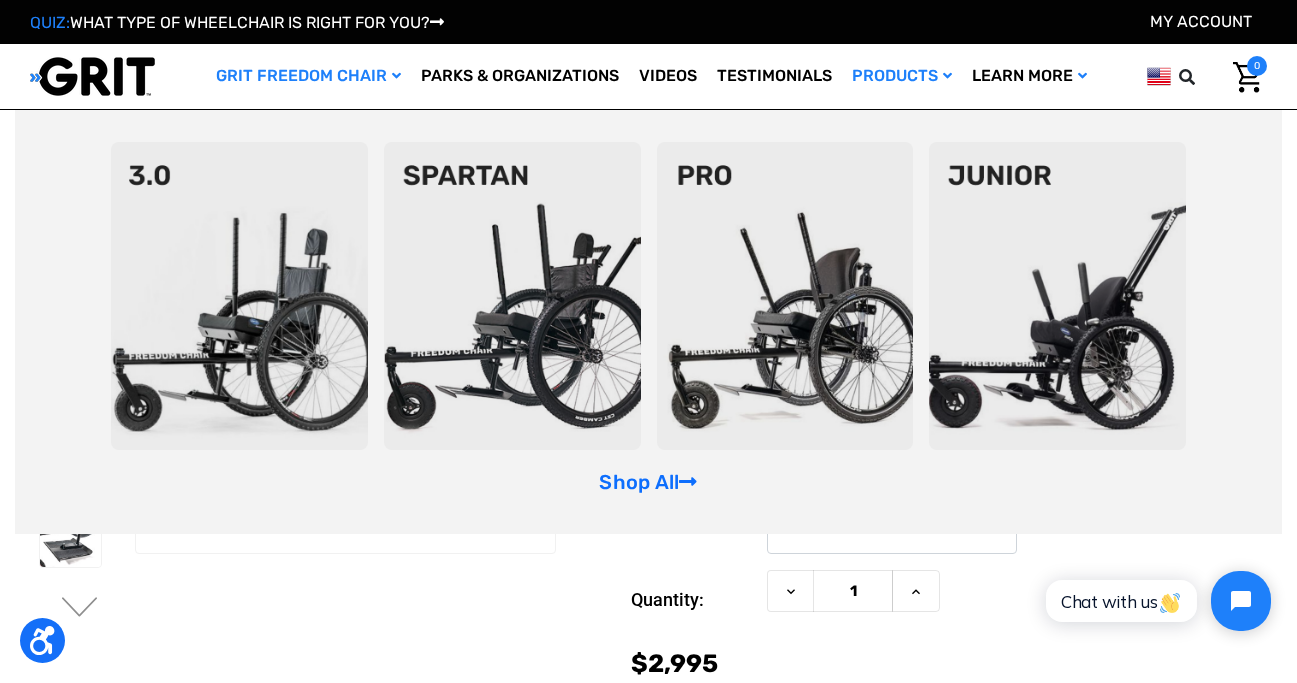 click on "GRIT Freedom Chair" at bounding box center [308, 76] 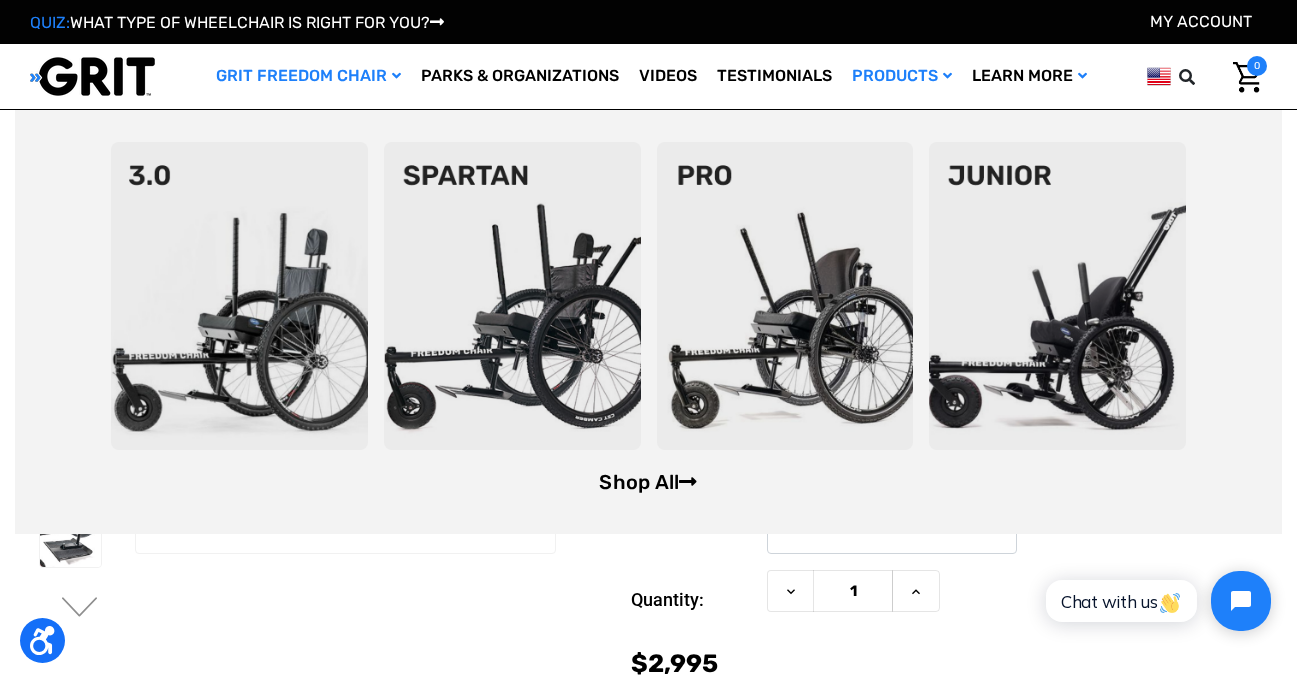click on "Shop All" at bounding box center [648, 482] 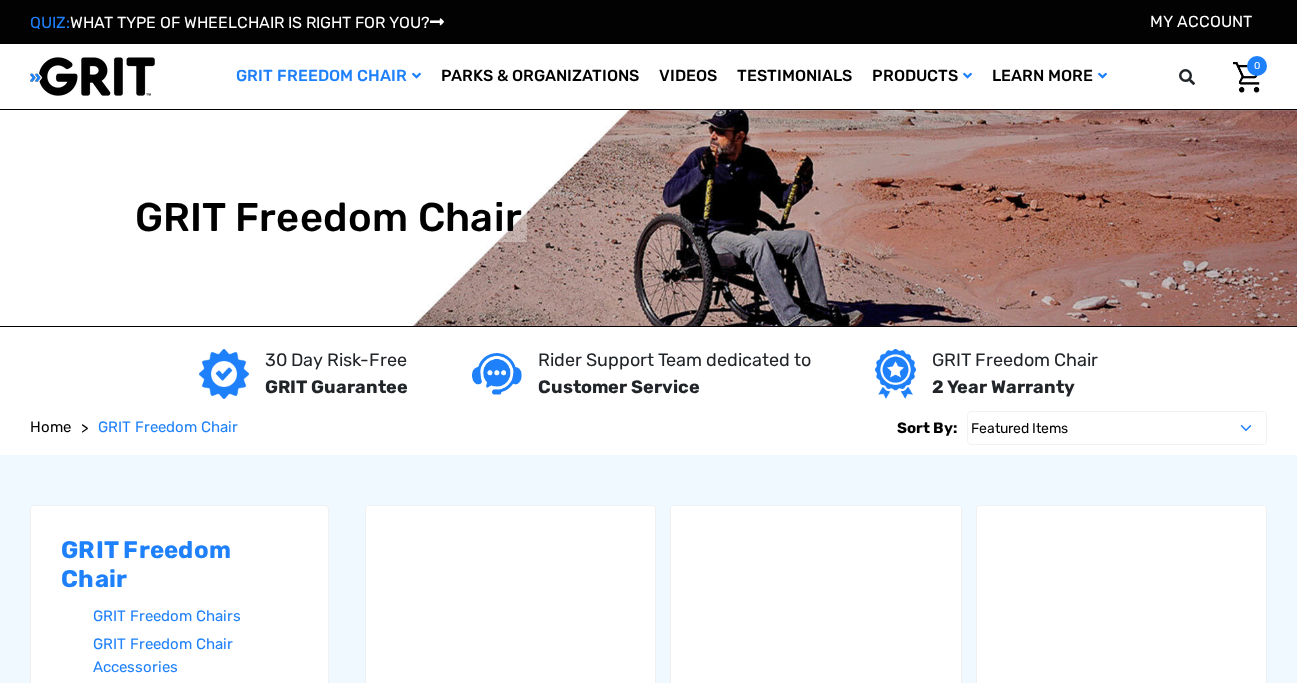 scroll, scrollTop: 0, scrollLeft: 0, axis: both 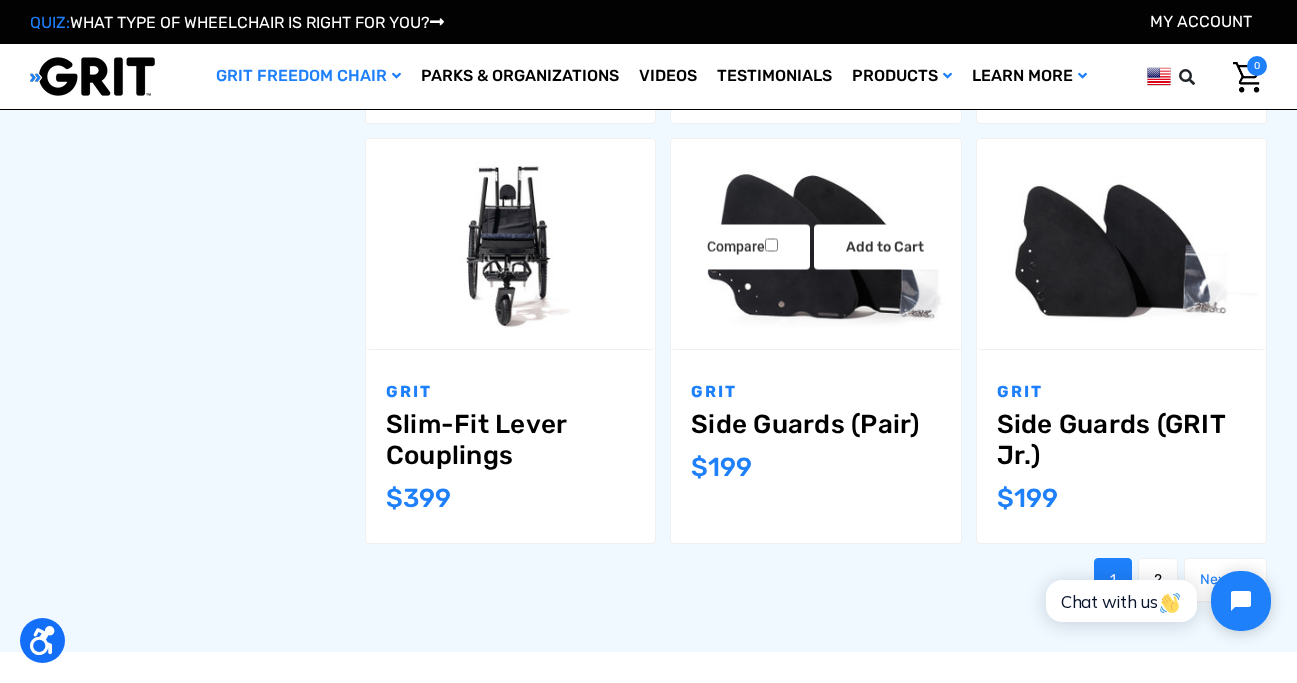 click on "Side Guards (Pair)" at bounding box center (815, 424) 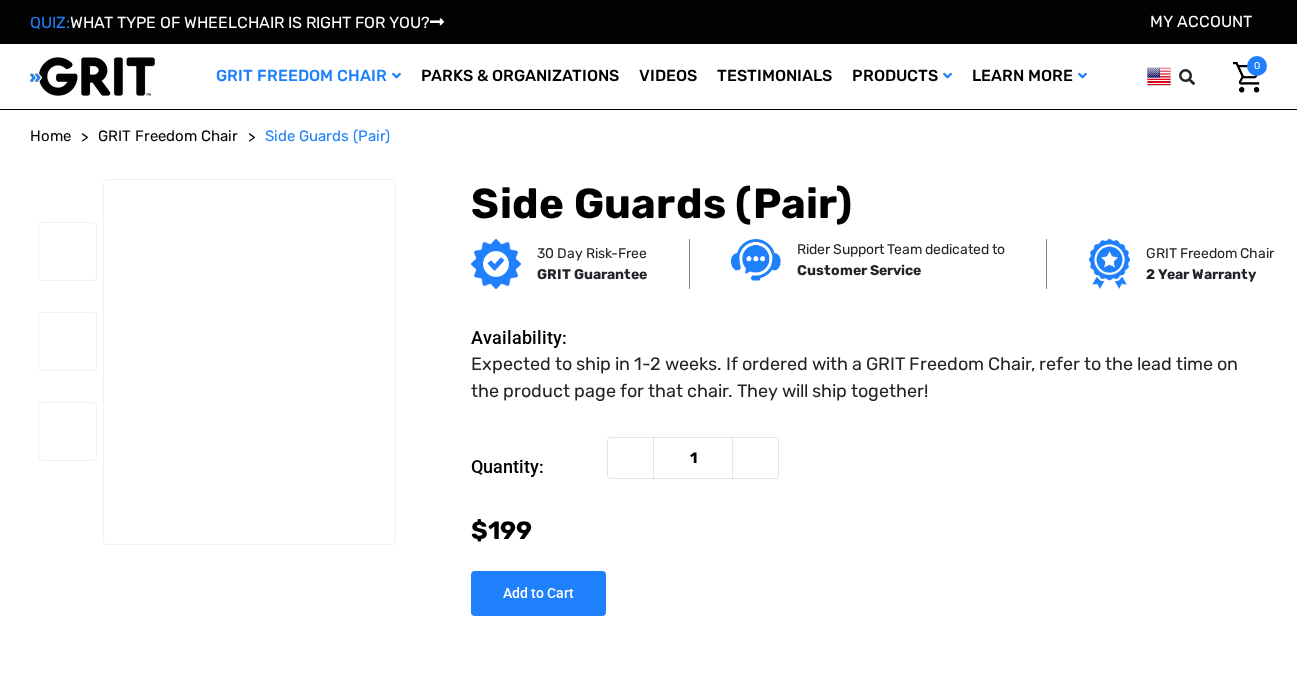 scroll, scrollTop: 0, scrollLeft: 0, axis: both 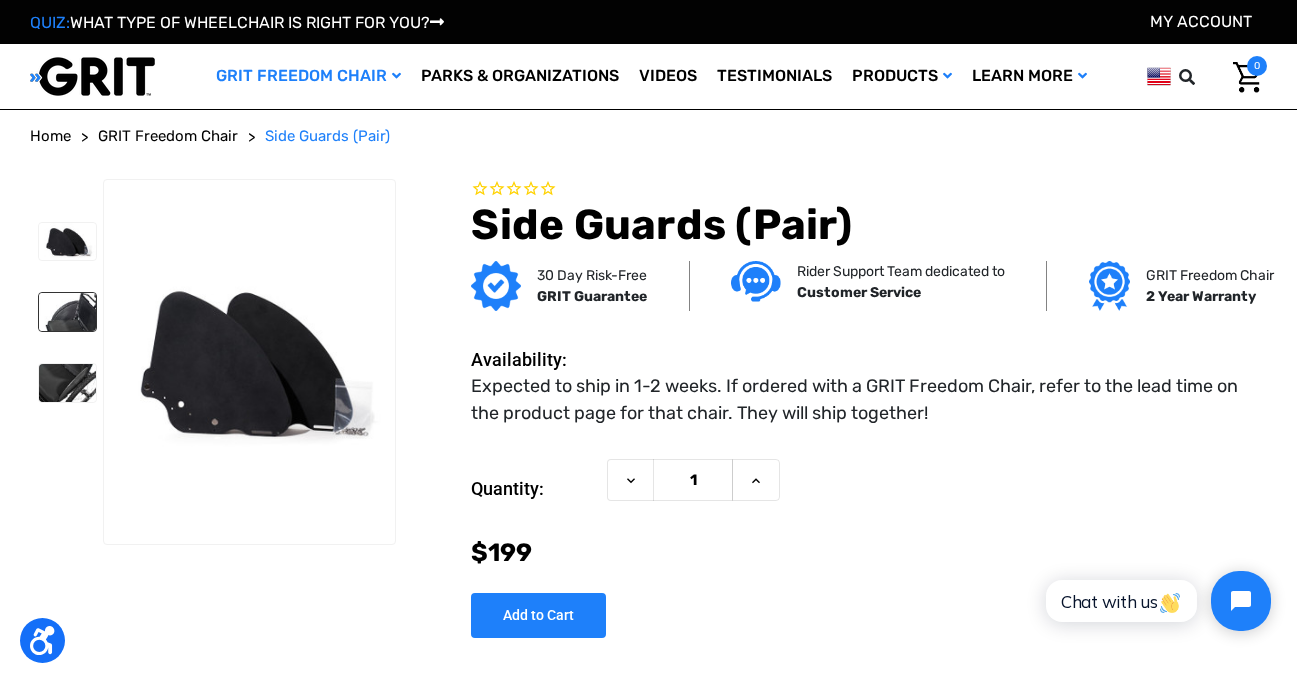 click at bounding box center (67, 312) 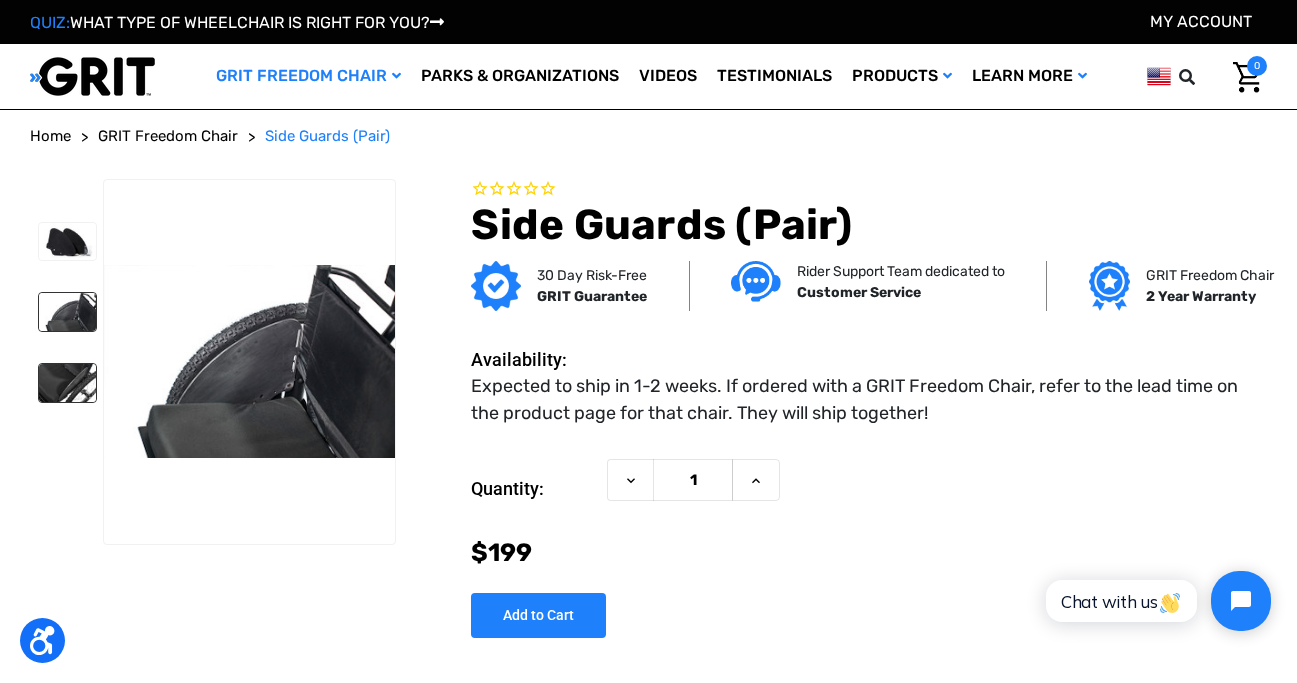 click at bounding box center [67, 383] 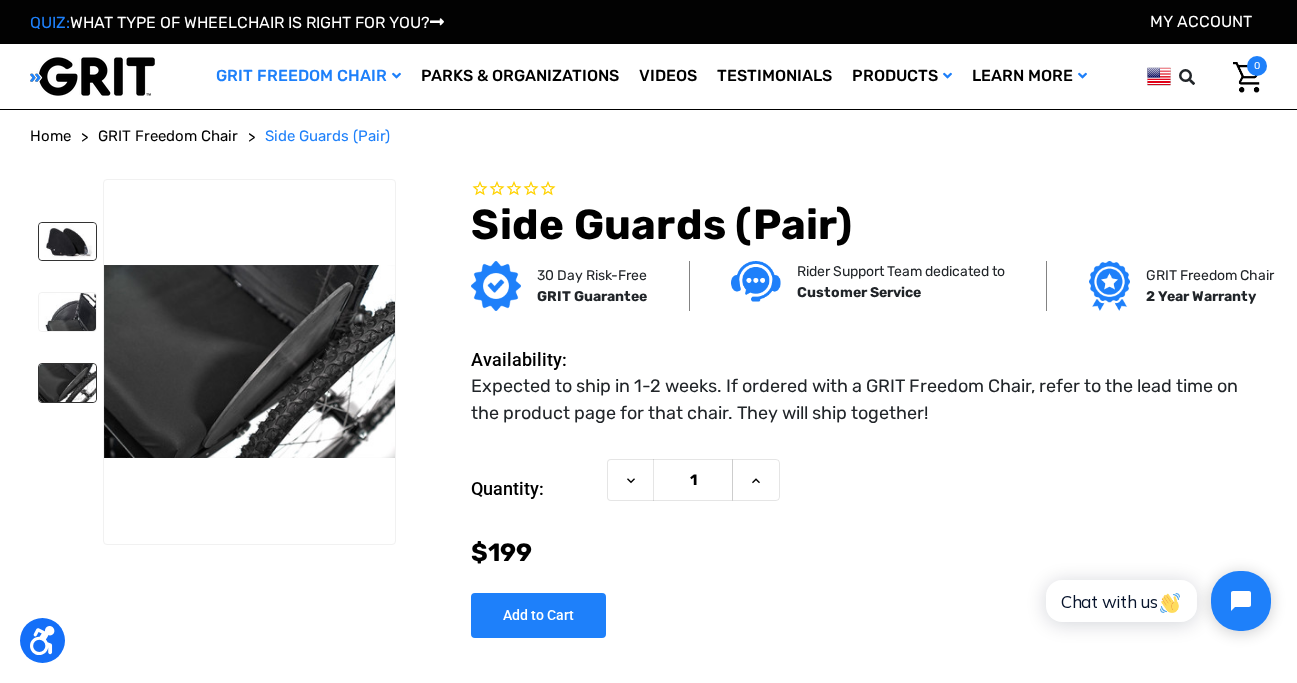 click at bounding box center (67, 242) 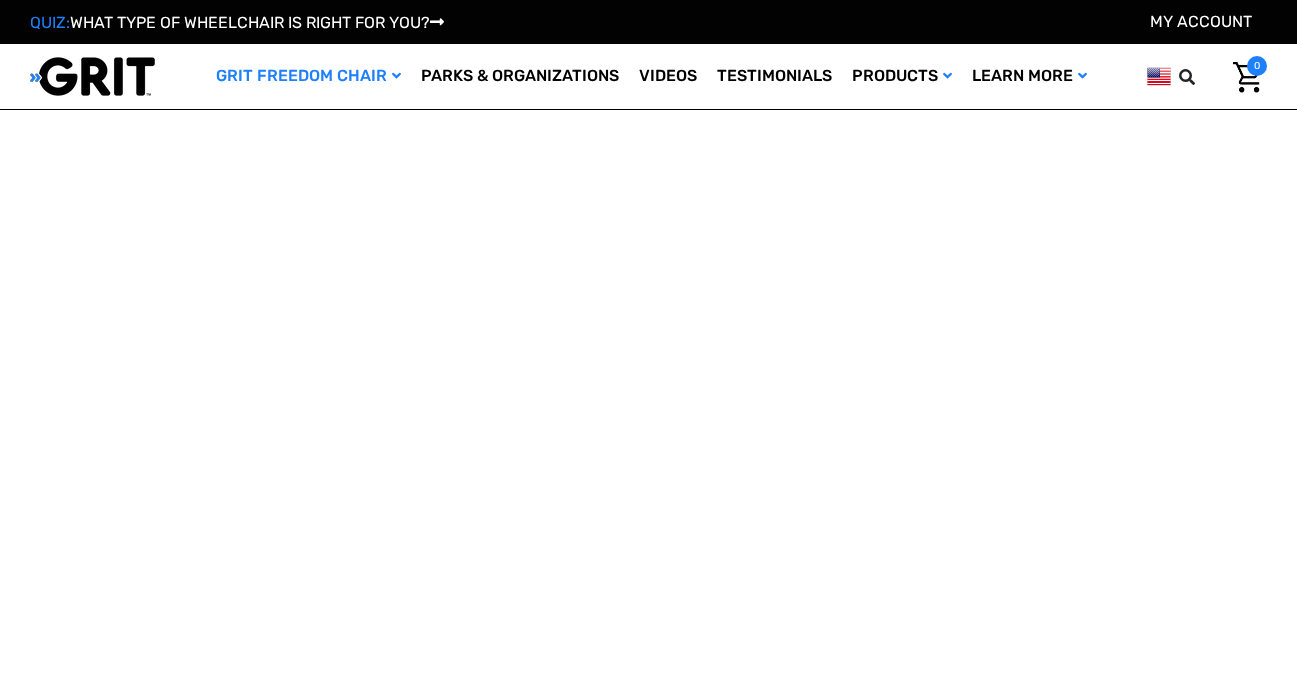 scroll, scrollTop: 3159, scrollLeft: 0, axis: vertical 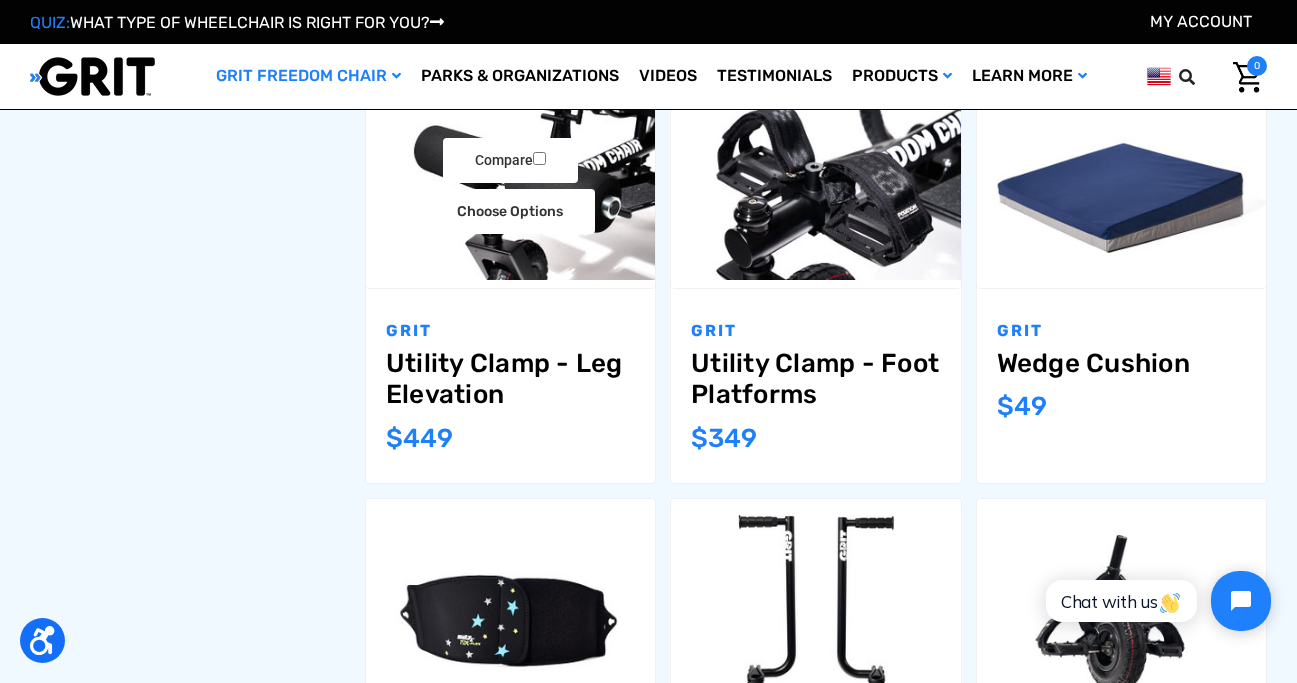 click on "Utility Clamp - Leg Elevation" at bounding box center (510, 379) 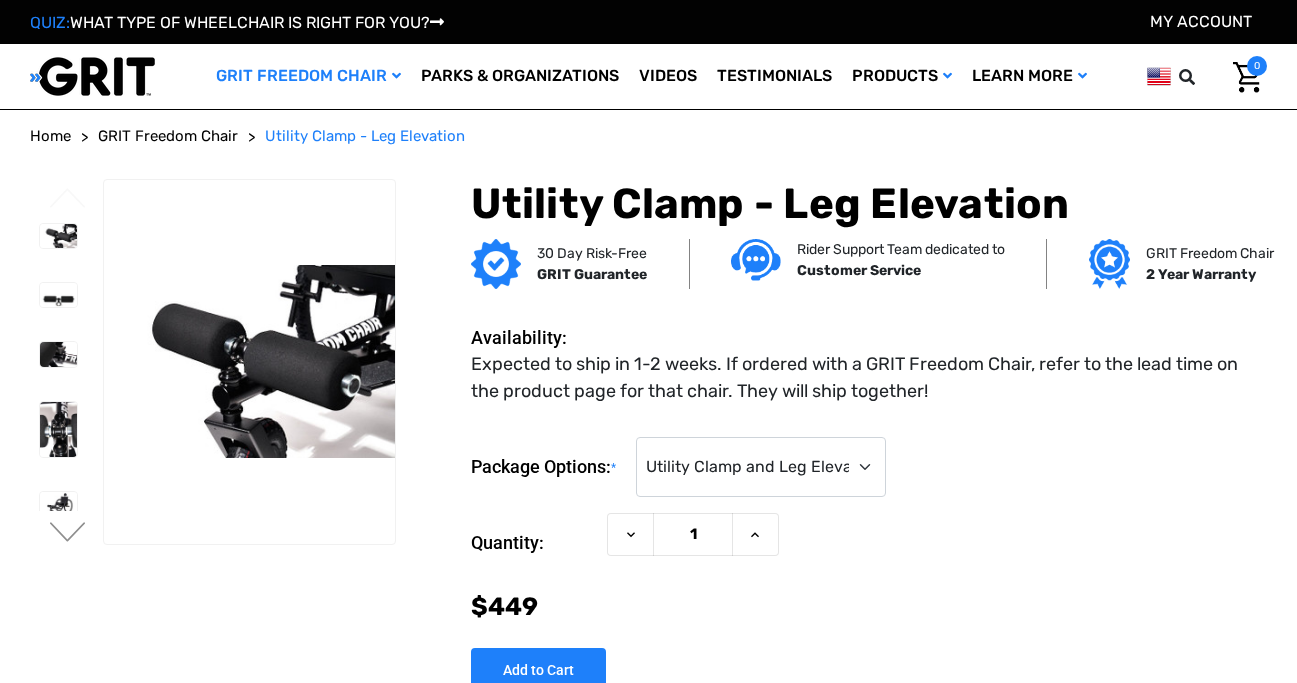 scroll, scrollTop: 0, scrollLeft: 0, axis: both 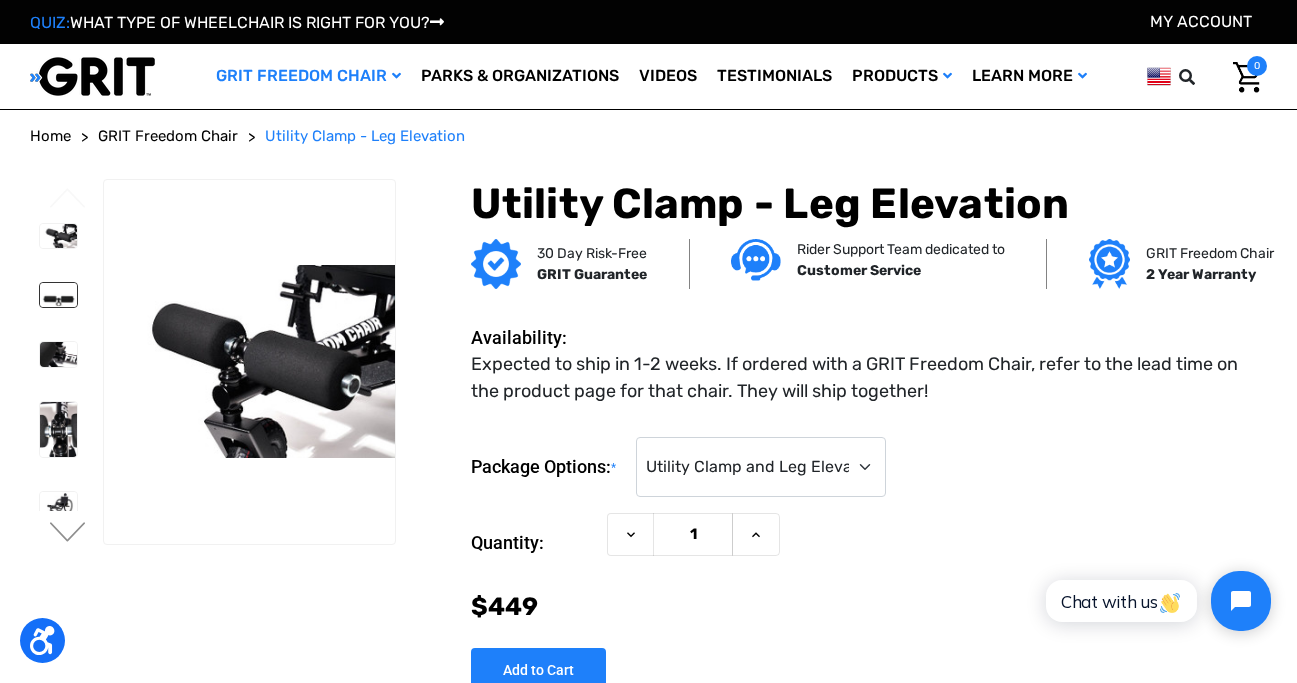 click at bounding box center (58, 295) 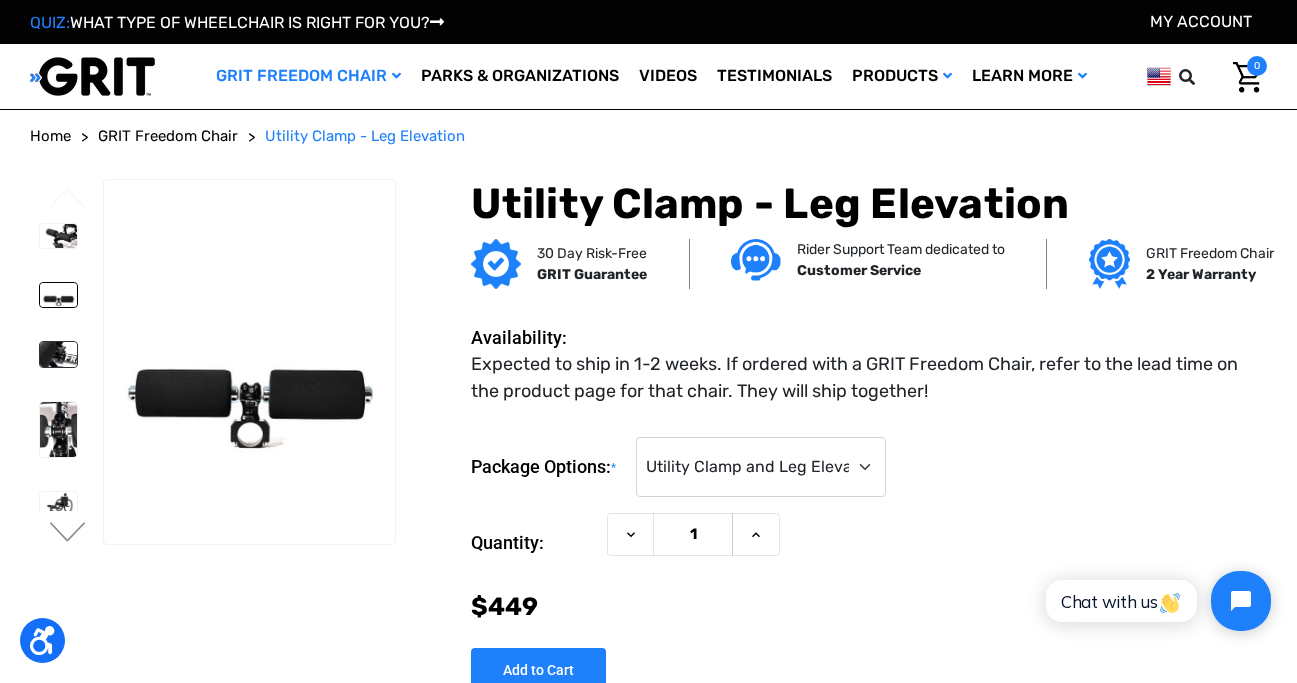 click at bounding box center [58, 354] 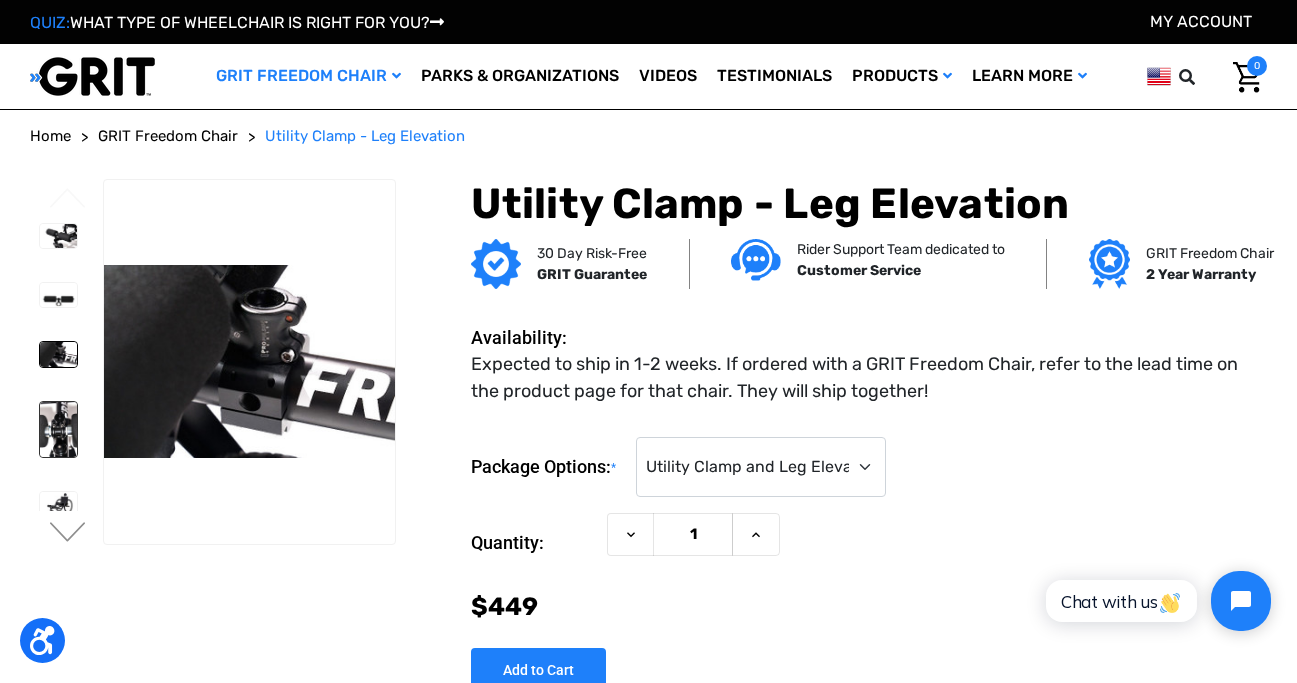 click at bounding box center [58, 429] 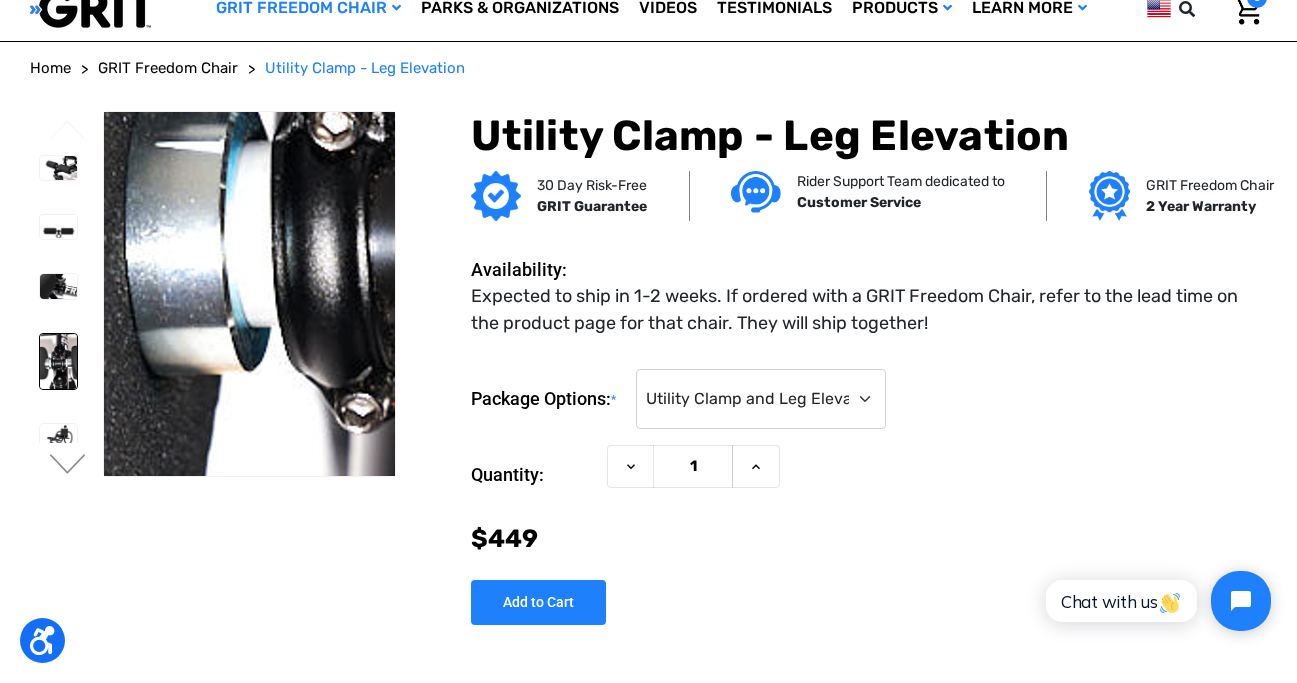 scroll, scrollTop: 79, scrollLeft: 0, axis: vertical 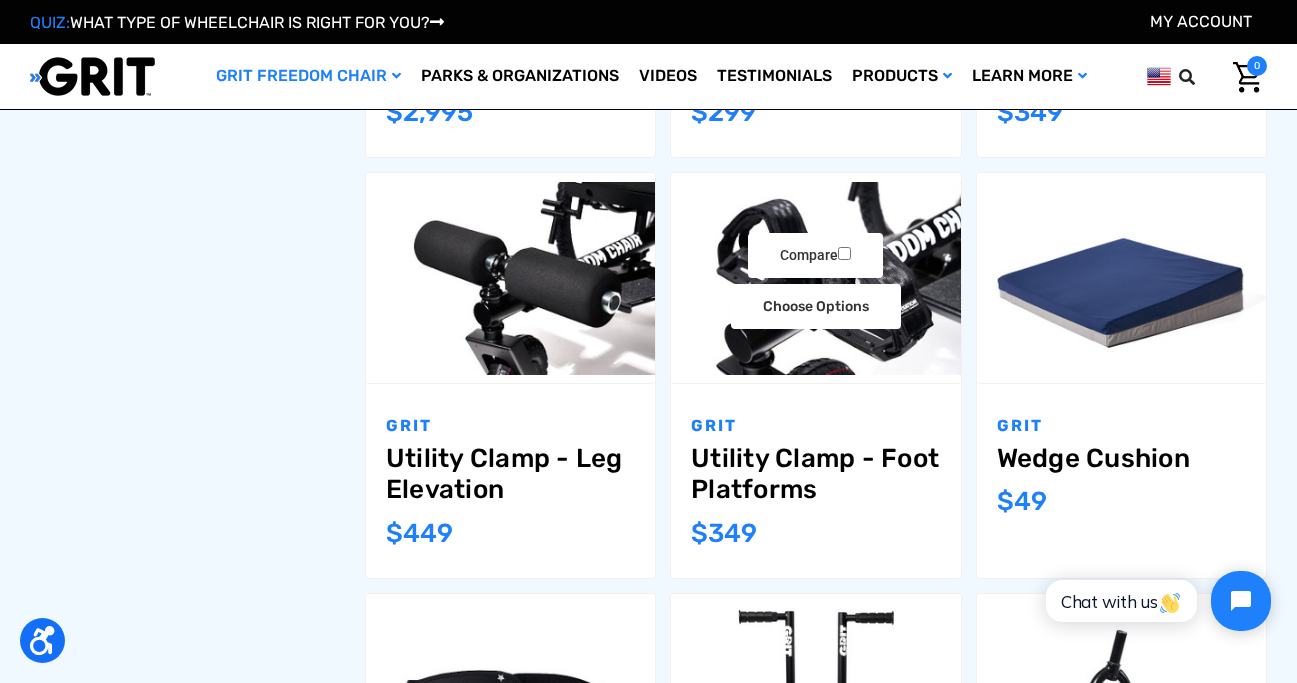click on "Utility Clamp - Foot Platforms" at bounding box center [815, 474] 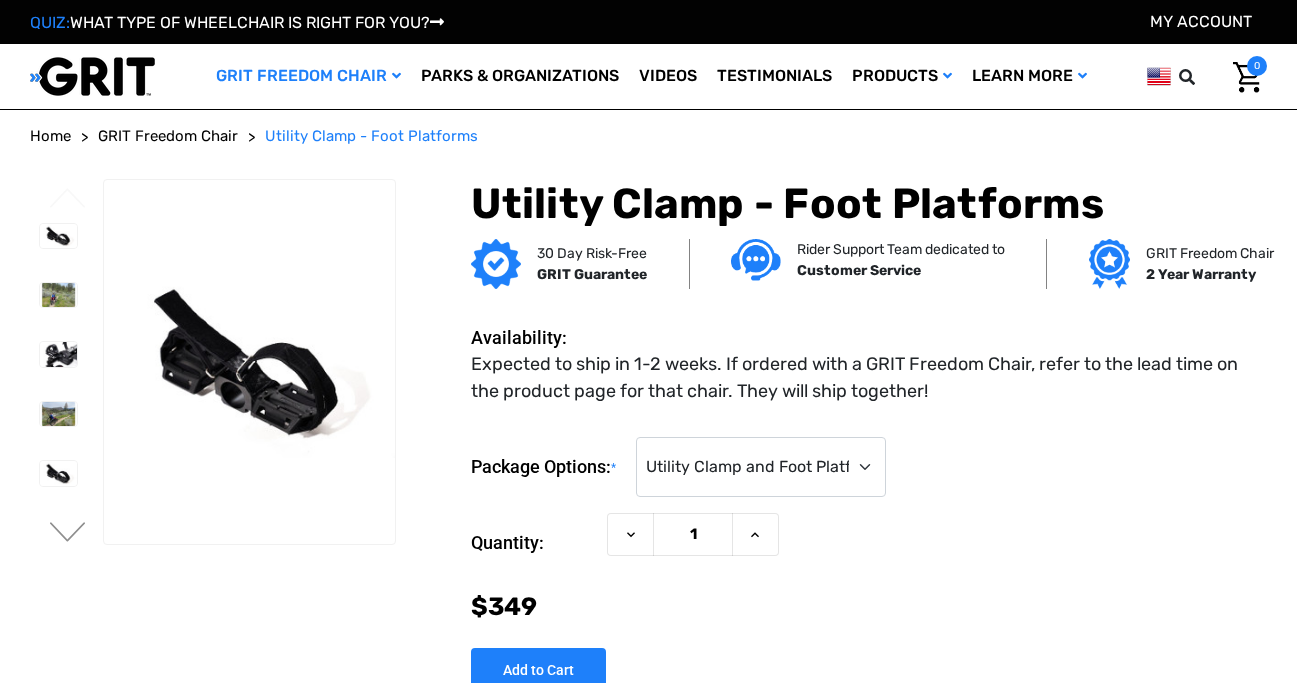scroll, scrollTop: 0, scrollLeft: 0, axis: both 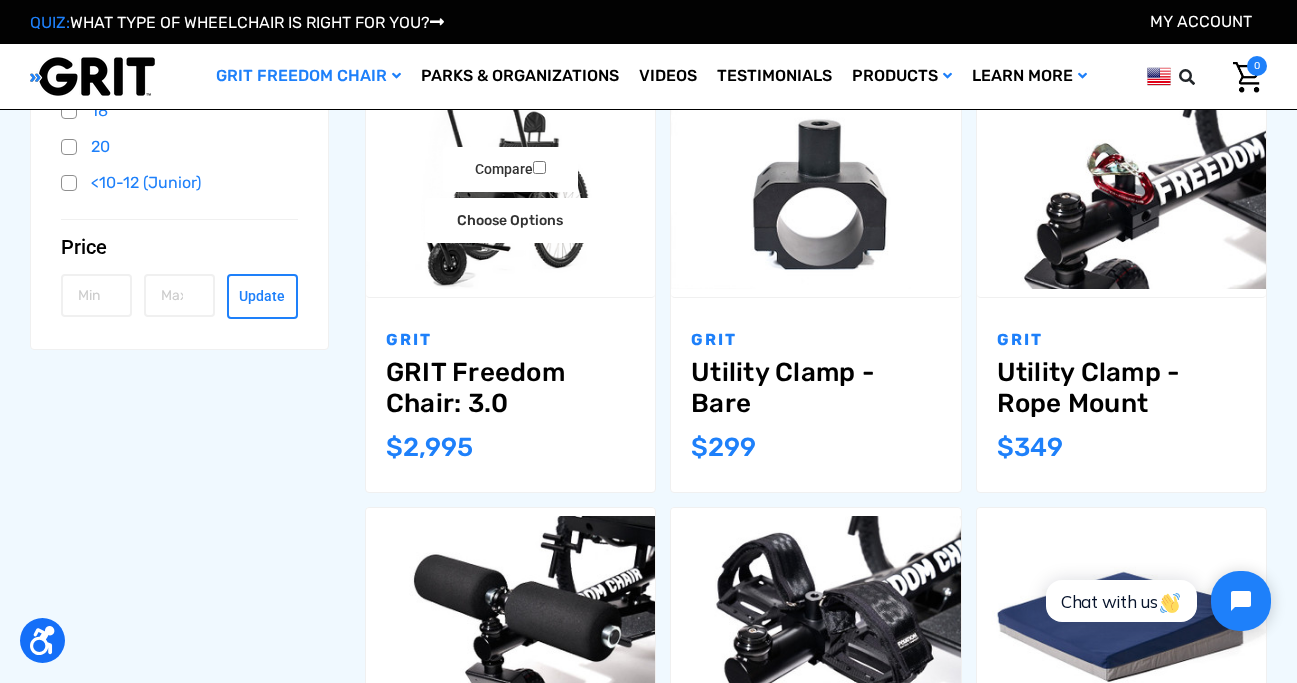 click on "GRIT Freedom Chair: 3.0" at bounding box center (510, 388) 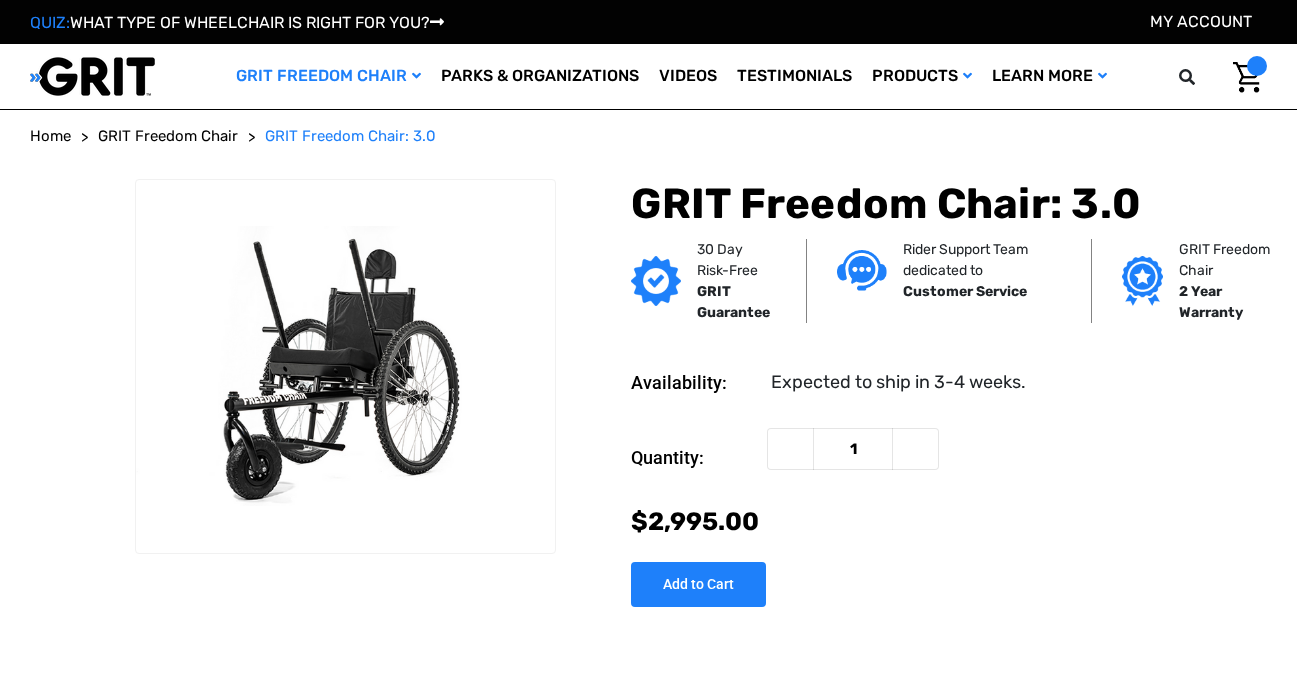 scroll, scrollTop: 0, scrollLeft: 0, axis: both 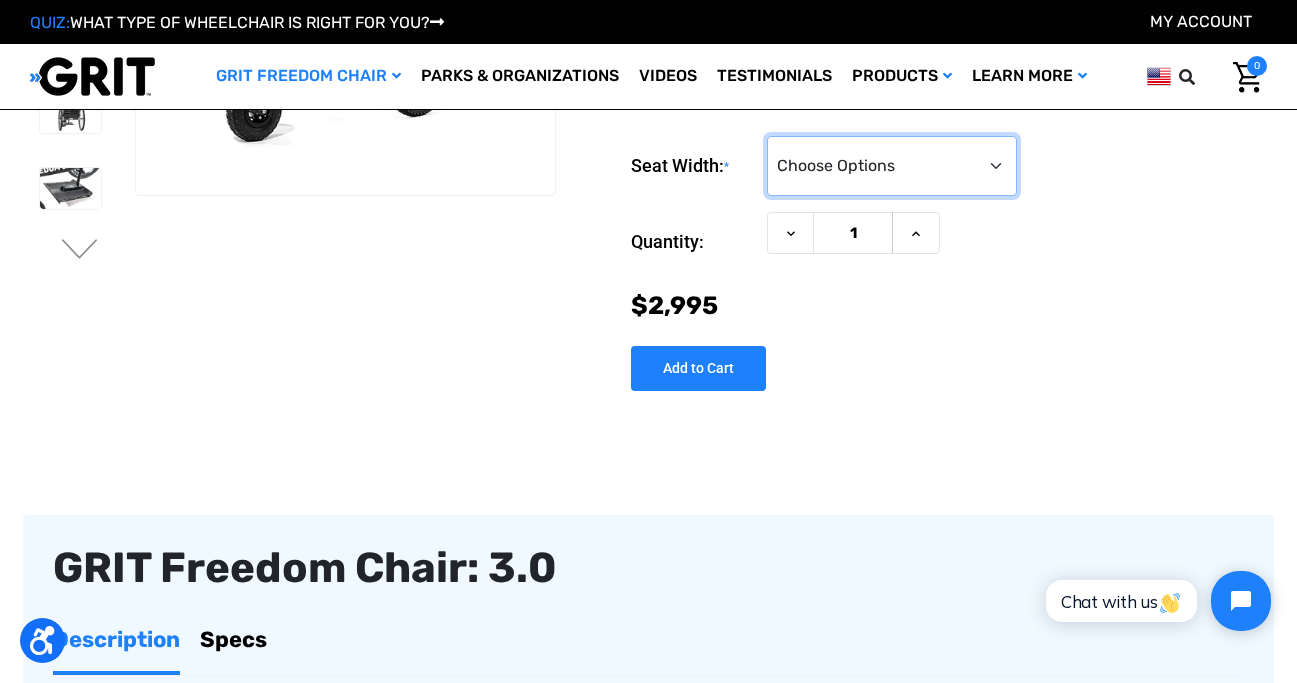 click on "Choose Options
16"
18"
20"" at bounding box center [892, 166] 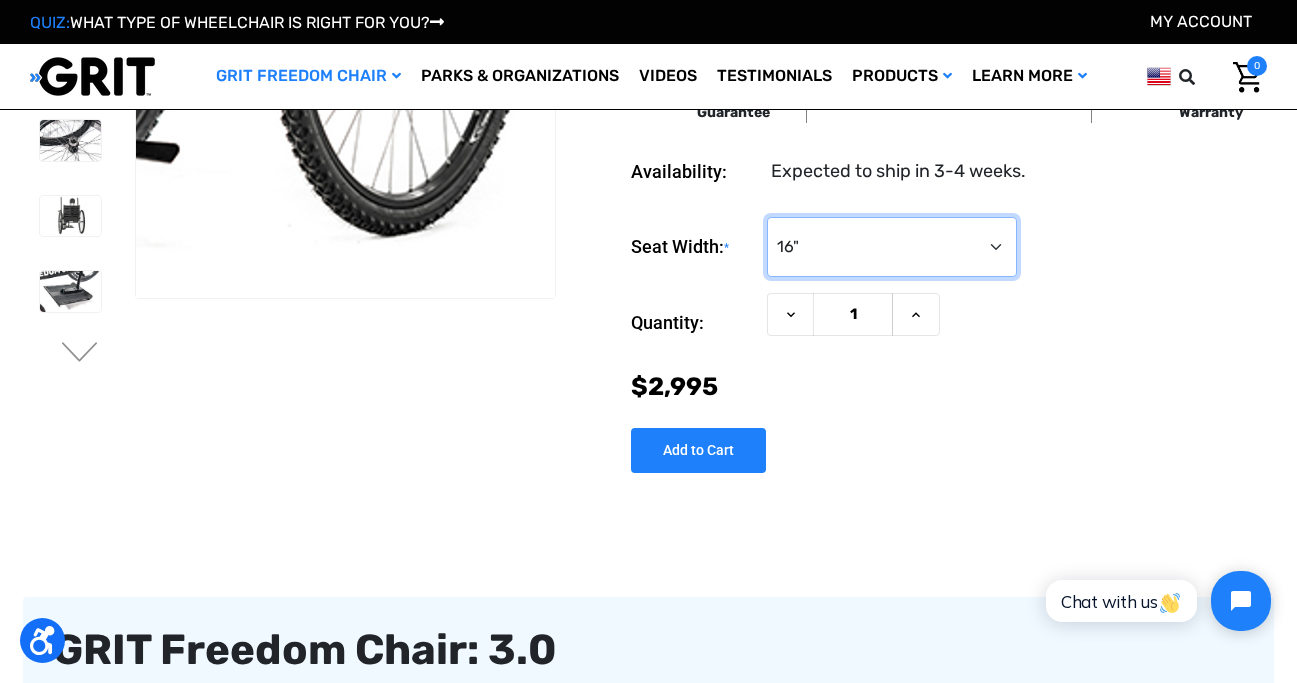 scroll, scrollTop: 0, scrollLeft: 0, axis: both 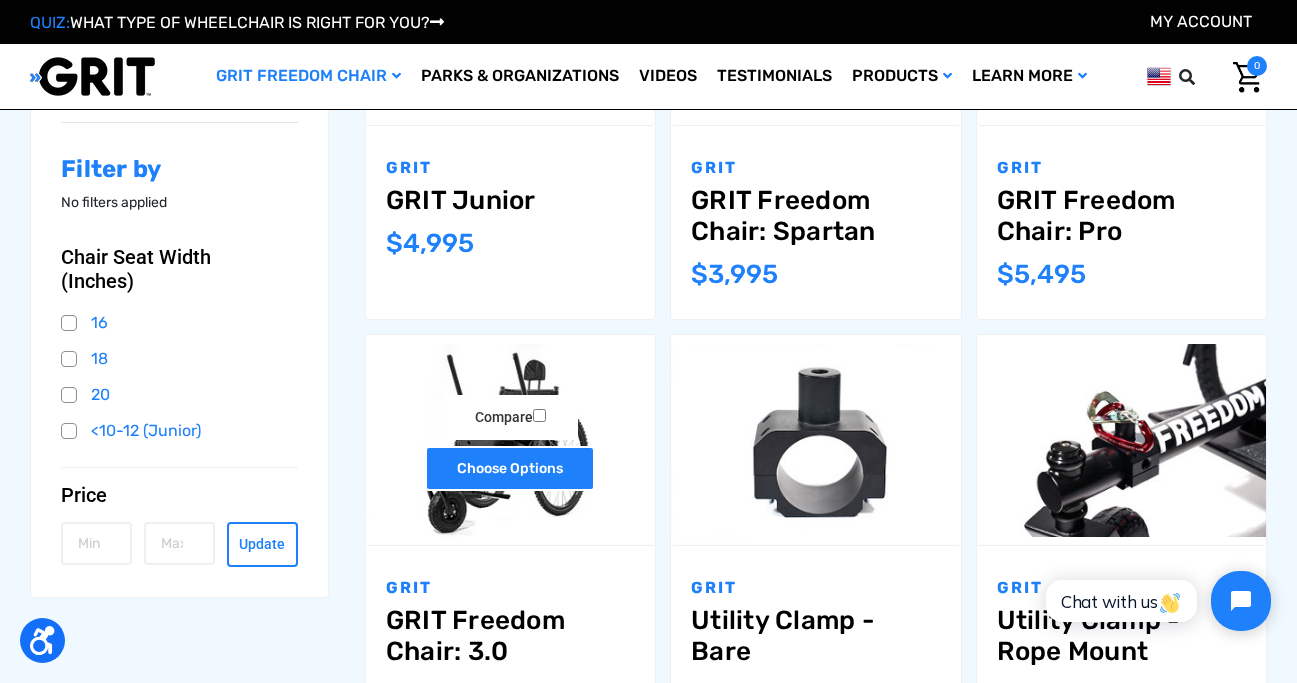 click on "Choose Options" at bounding box center [510, 468] 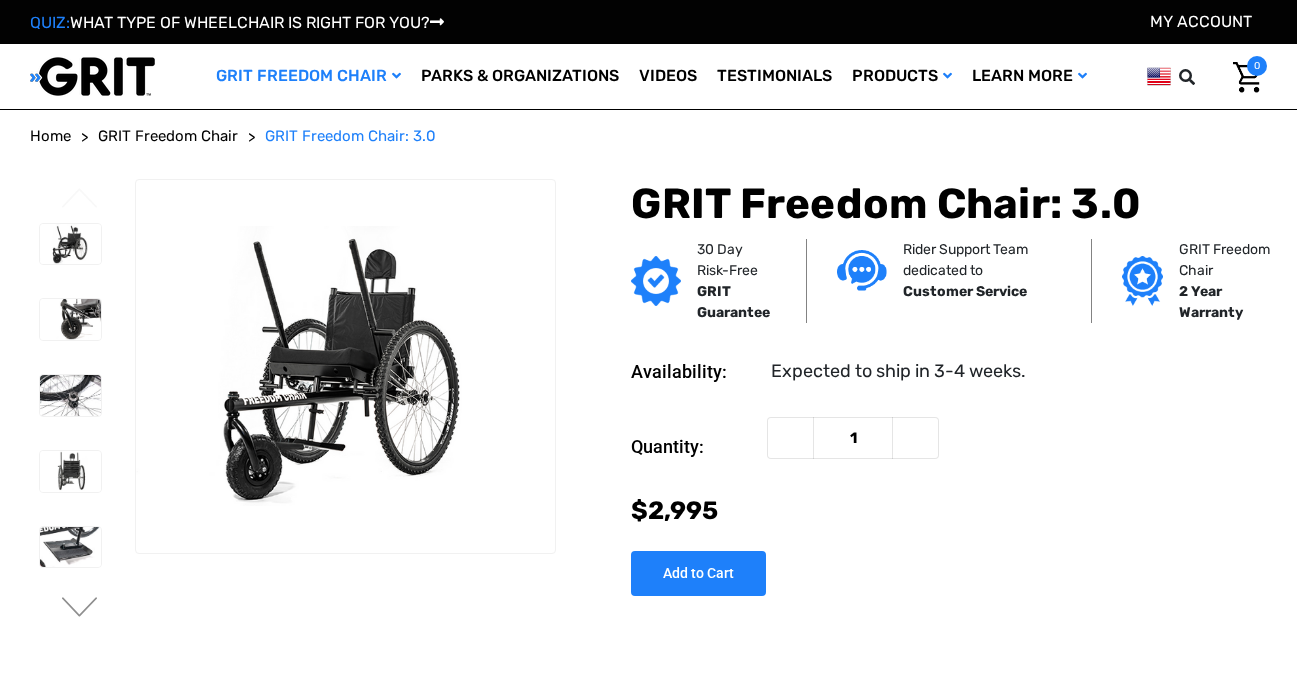 scroll, scrollTop: 0, scrollLeft: 0, axis: both 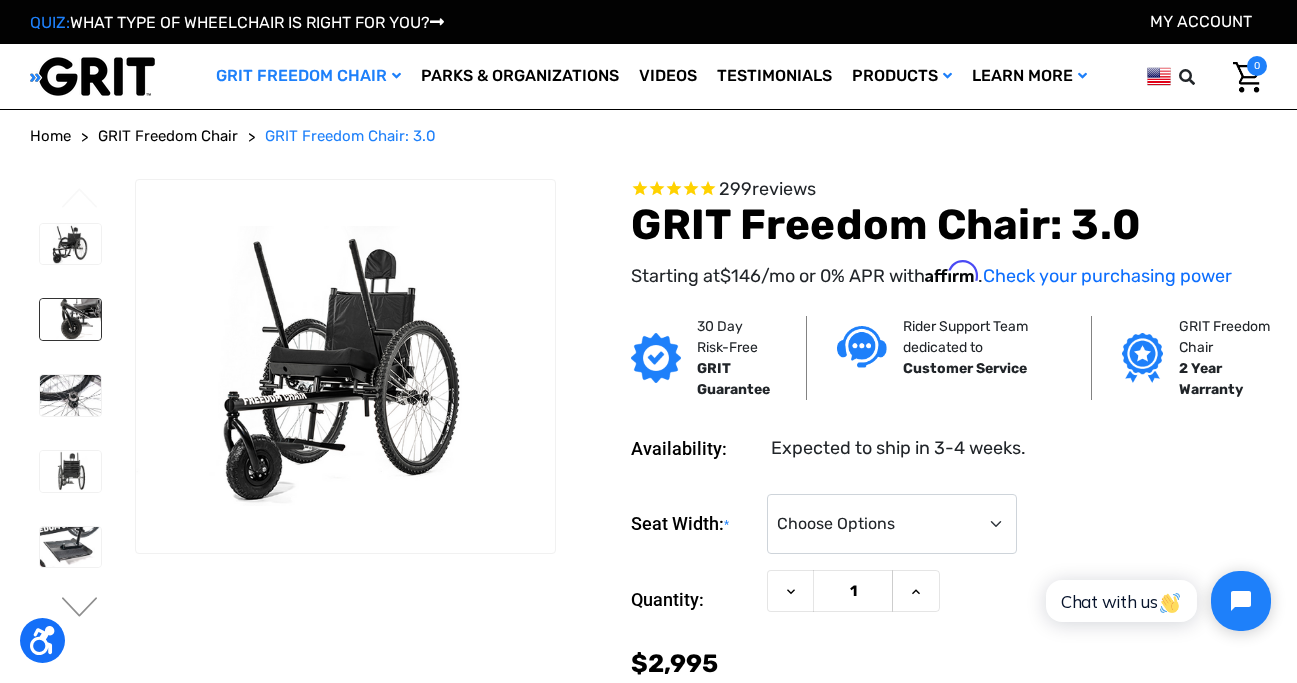 click at bounding box center (70, 319) 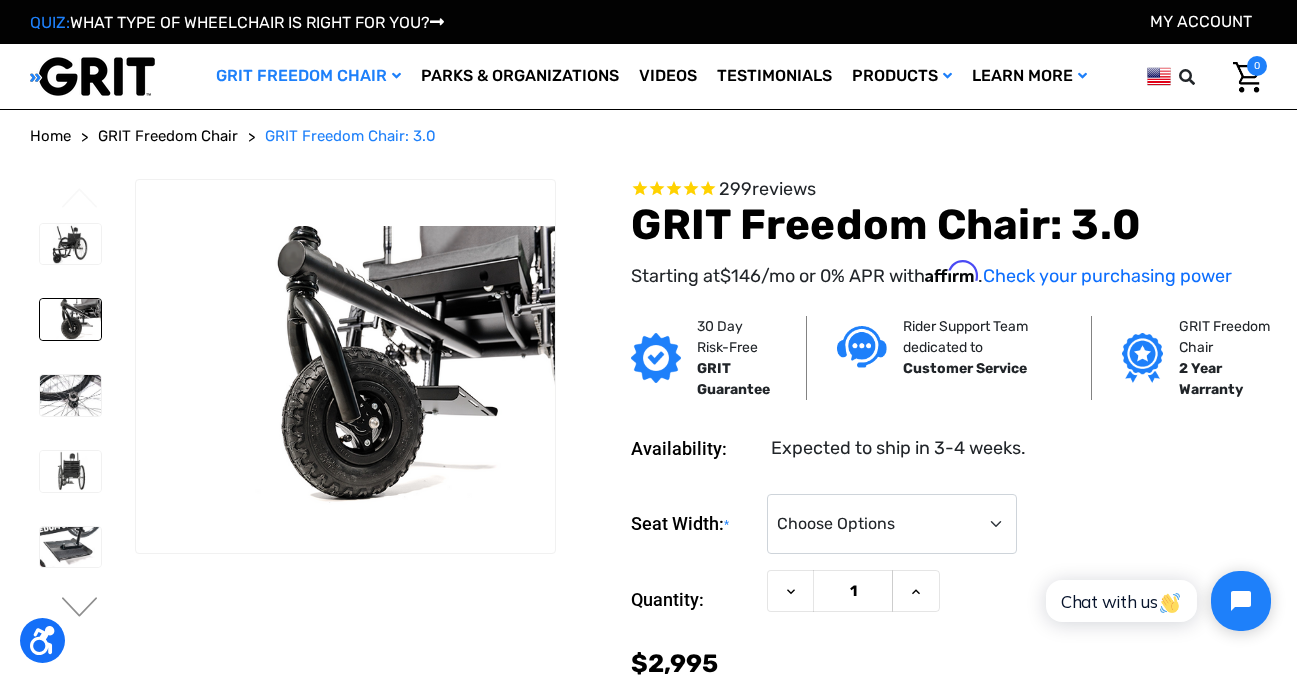 scroll, scrollTop: 0, scrollLeft: 0, axis: both 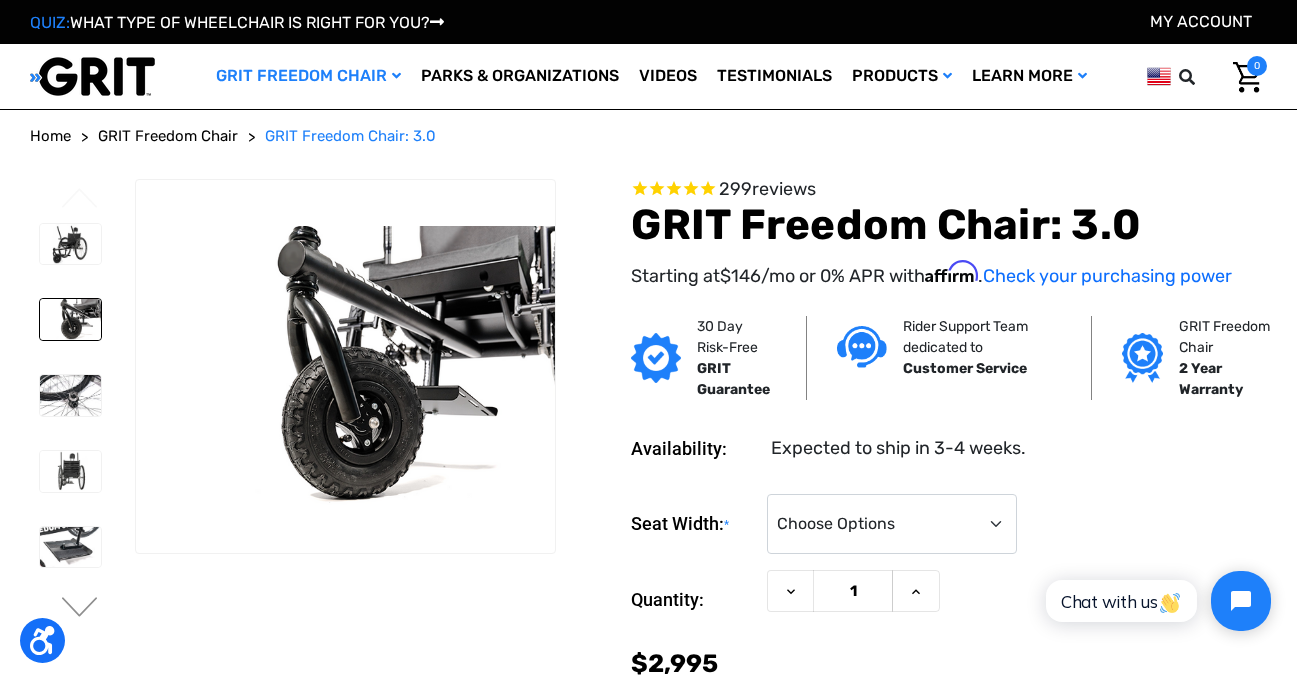click at bounding box center [69, 395] 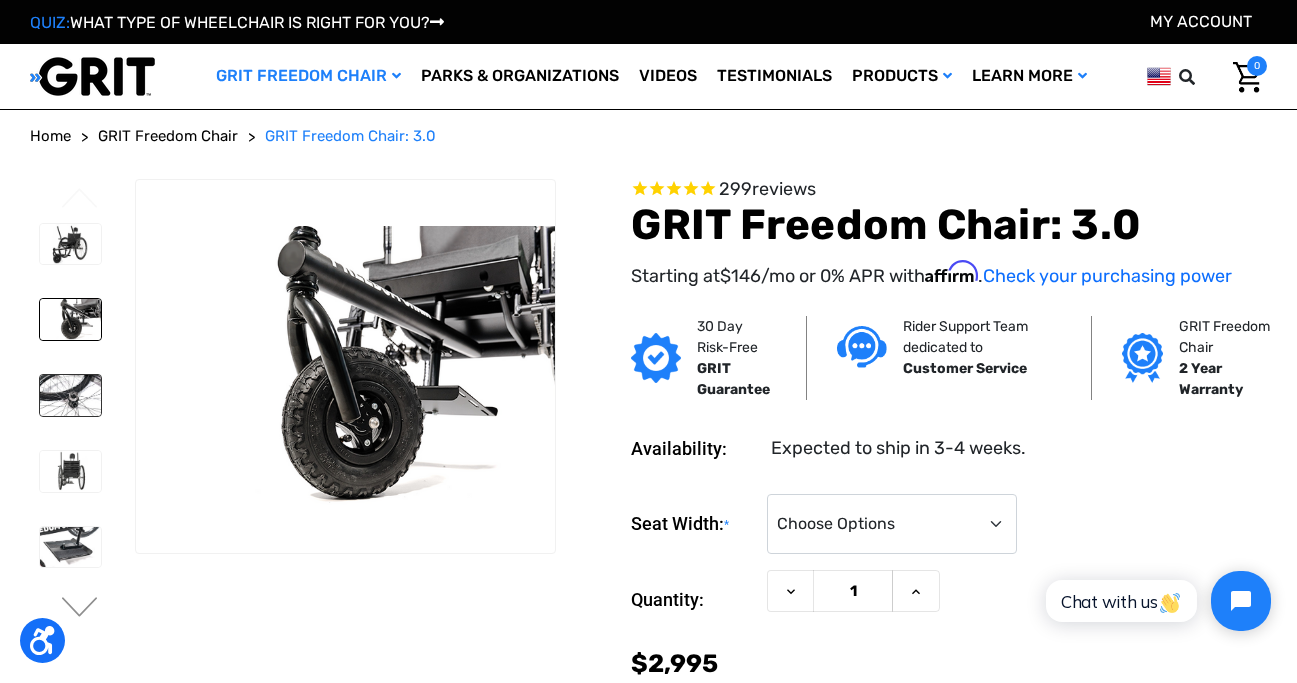 click at bounding box center [70, 395] 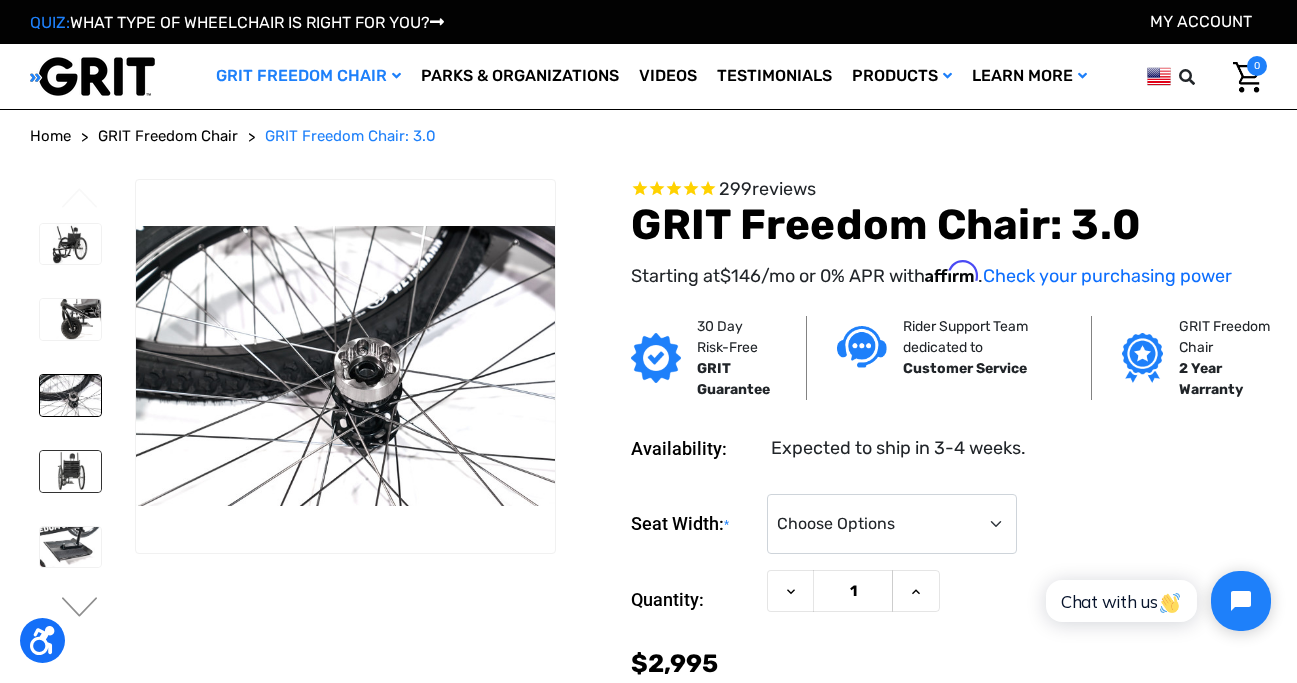 click at bounding box center (70, 471) 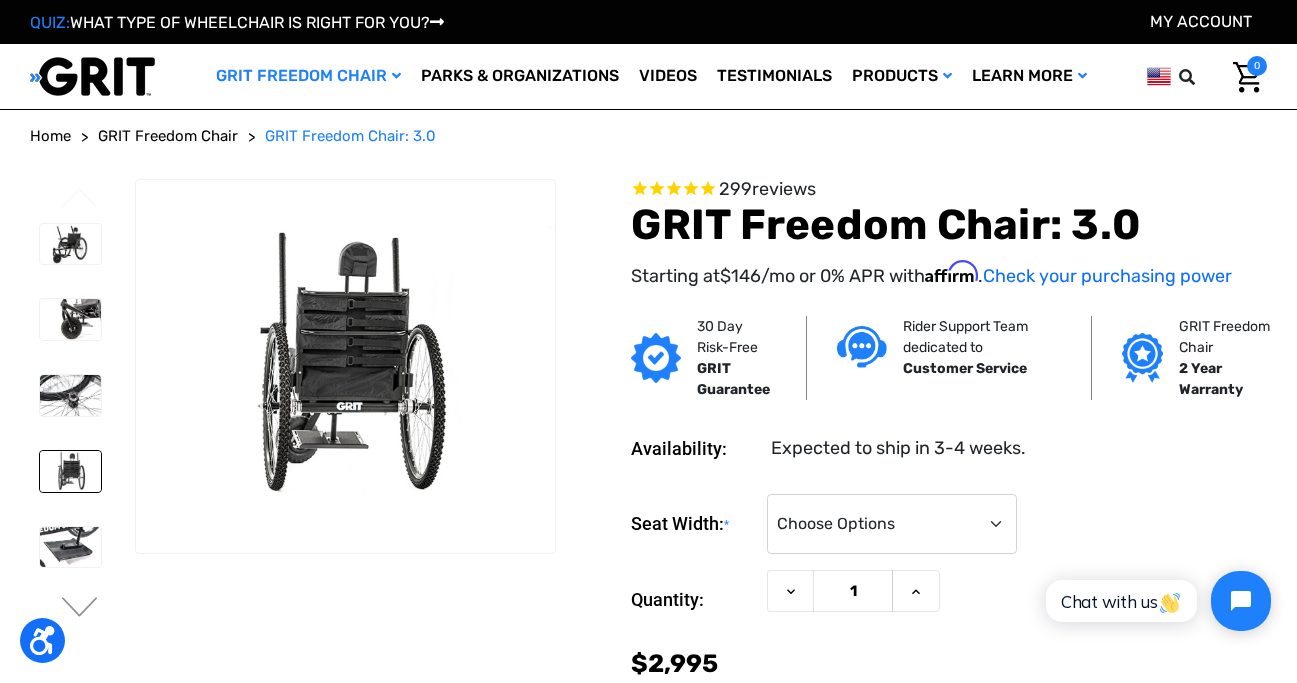 click at bounding box center [69, 547] 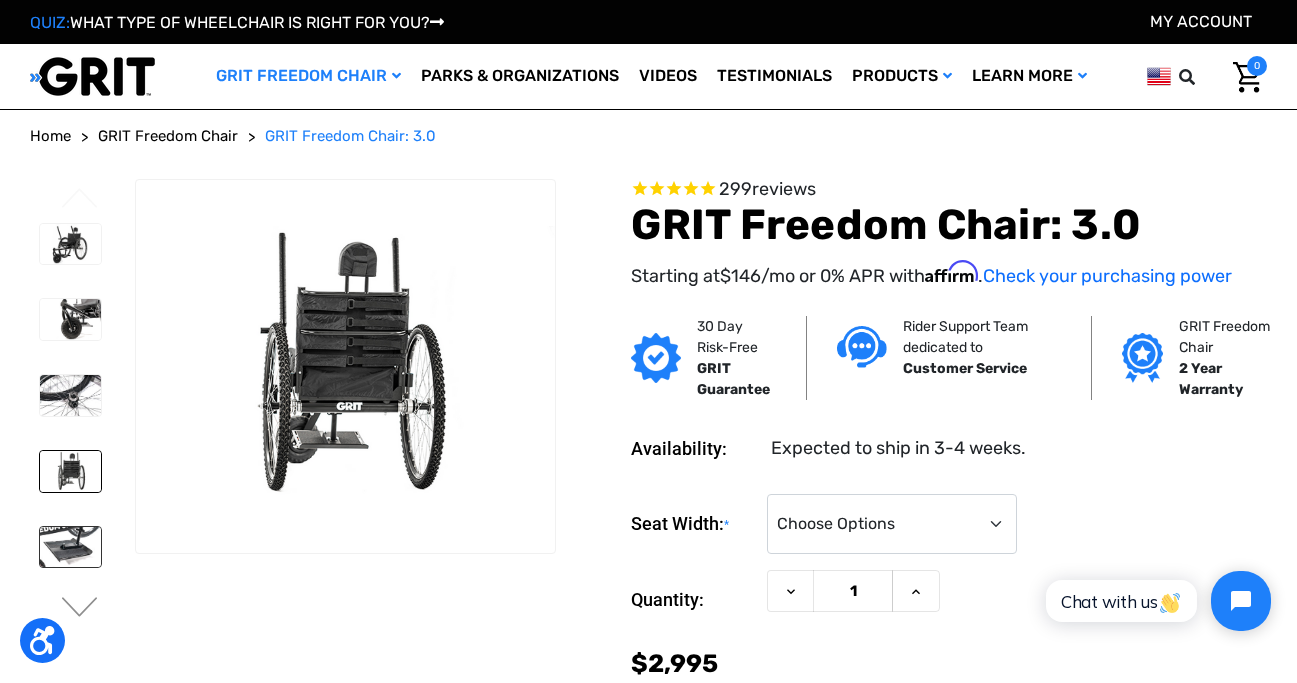 click at bounding box center [70, 547] 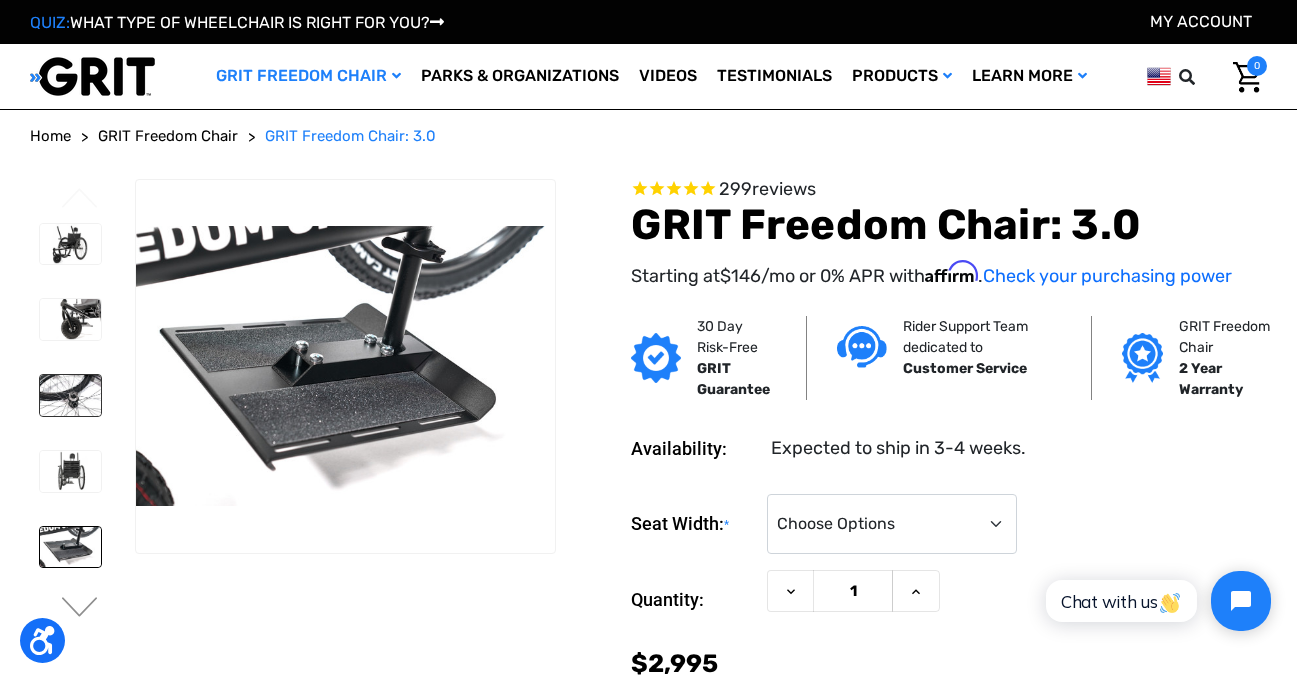 click at bounding box center [70, 395] 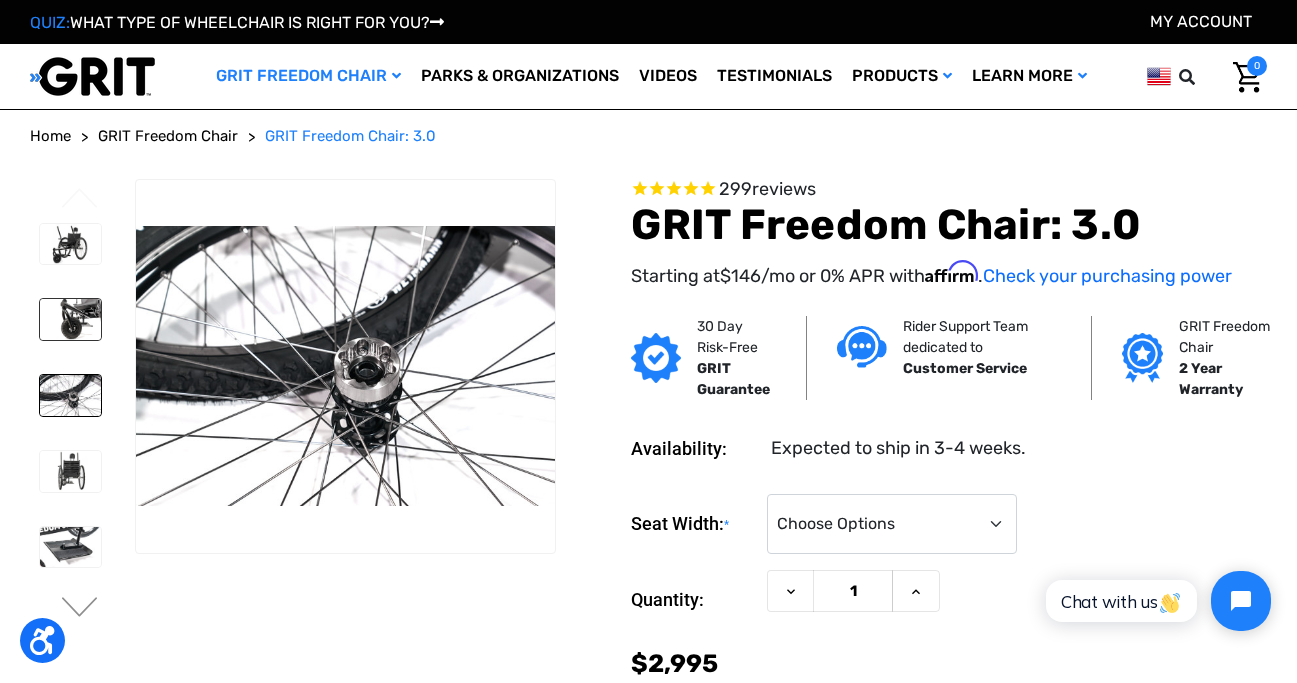 click at bounding box center (70, 319) 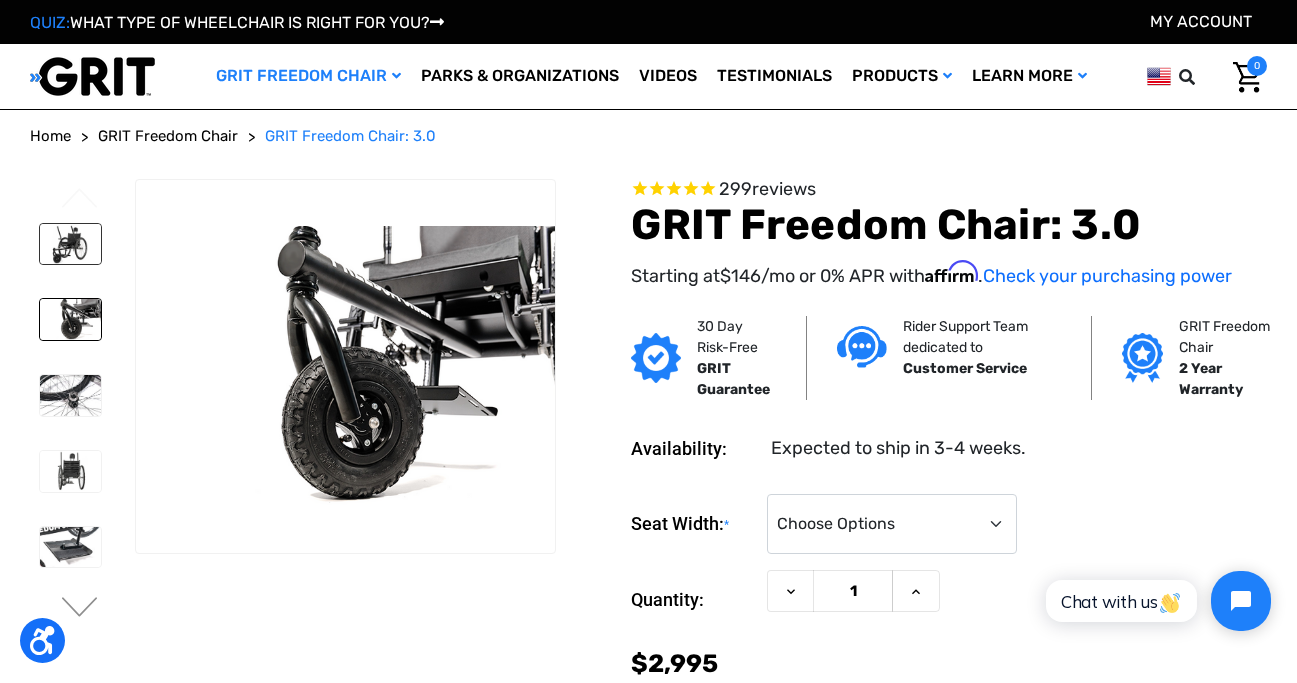 click at bounding box center [70, 244] 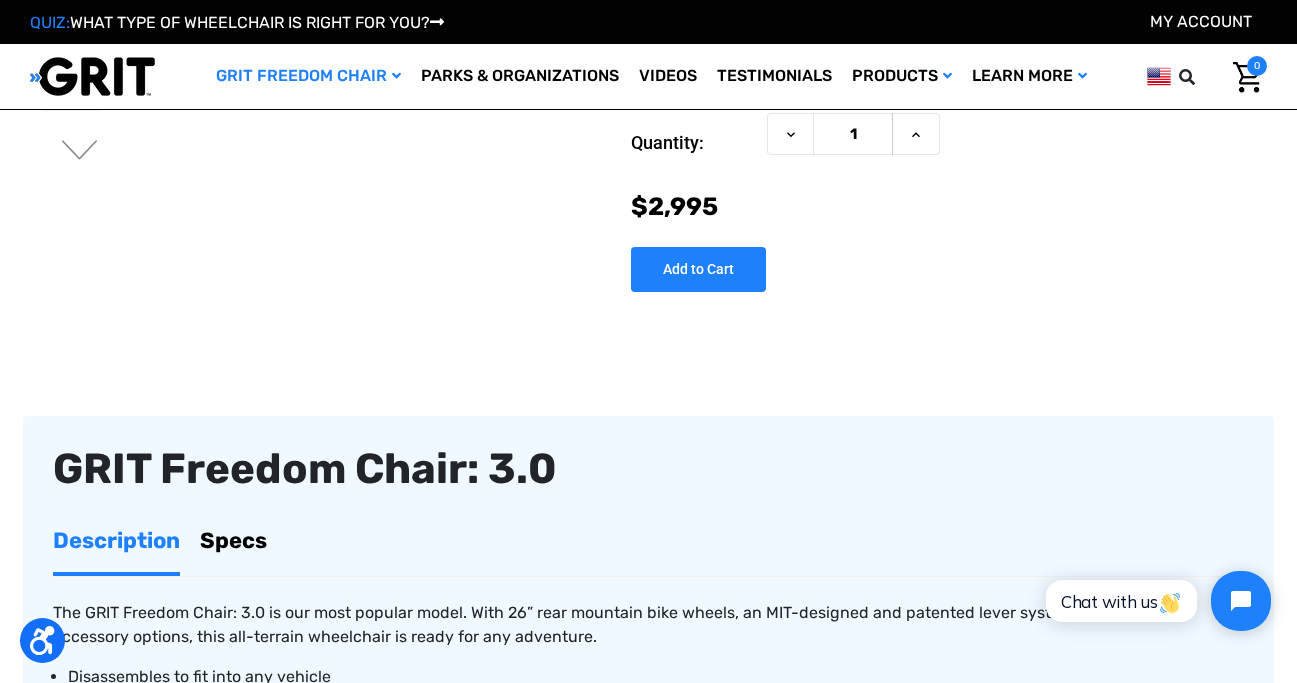 scroll, scrollTop: 192, scrollLeft: 0, axis: vertical 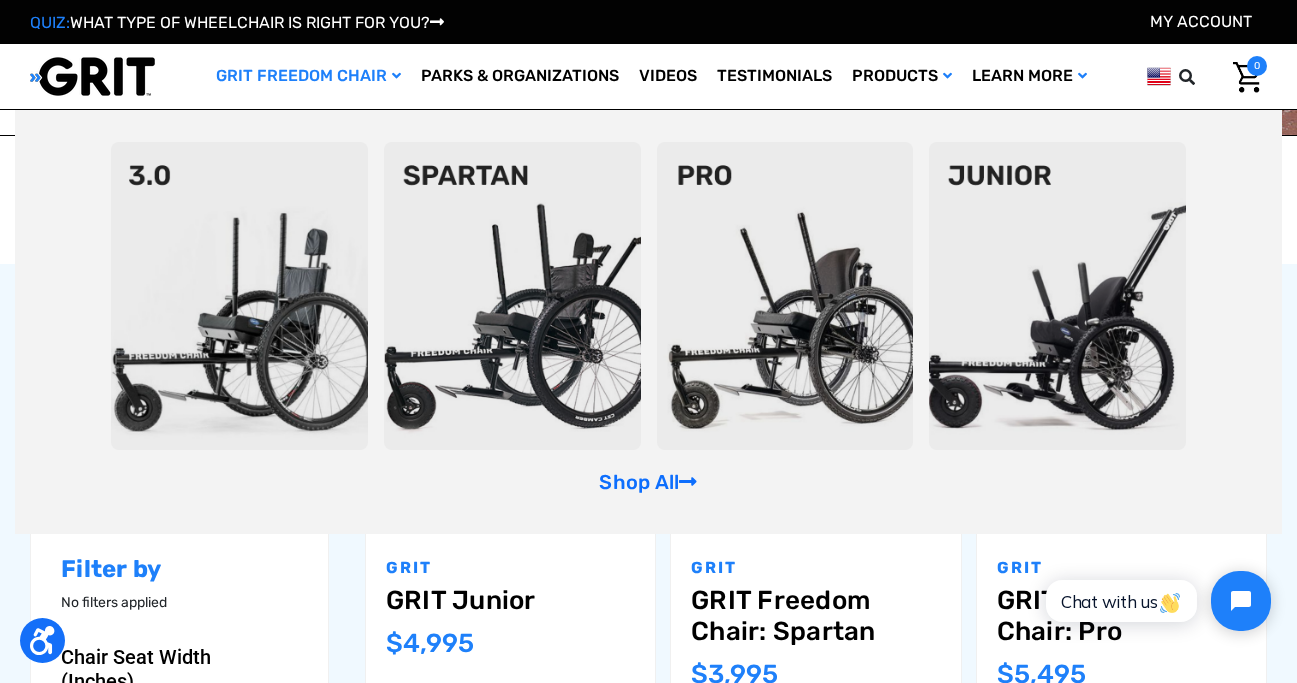 click at bounding box center [512, 296] 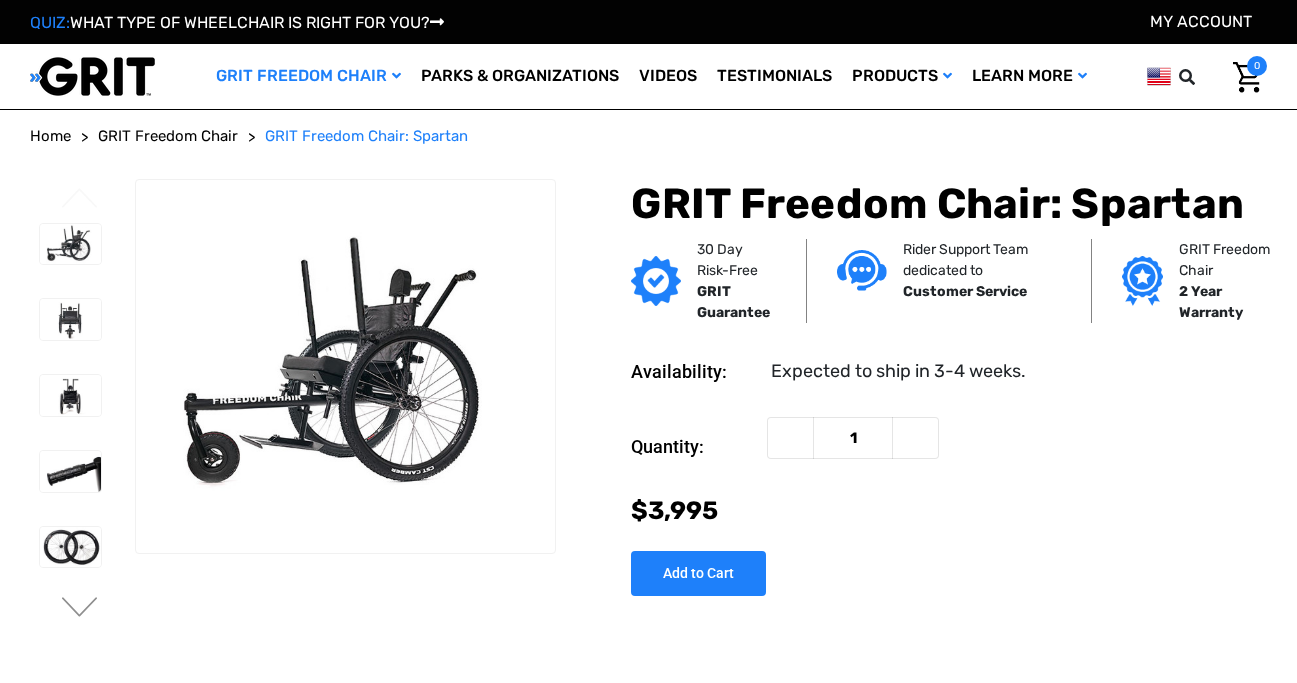 scroll, scrollTop: 0, scrollLeft: 0, axis: both 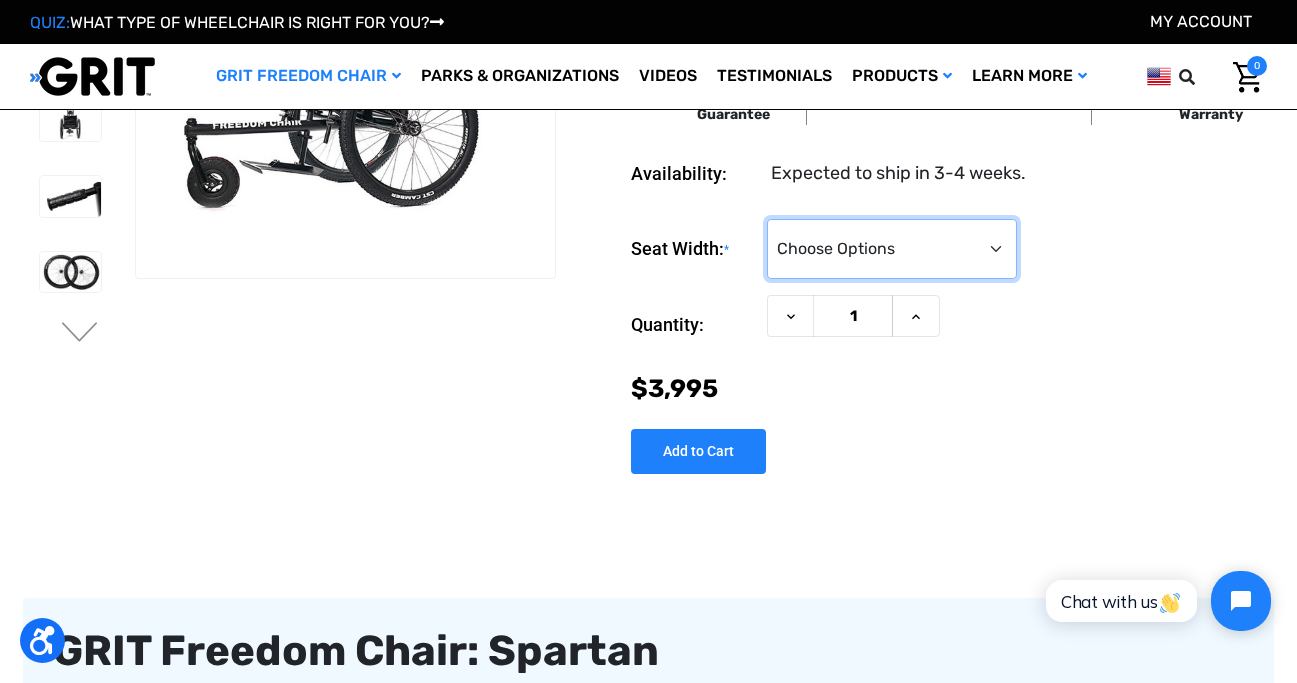 click on "Choose Options
16"
18"
20"" at bounding box center (892, 249) 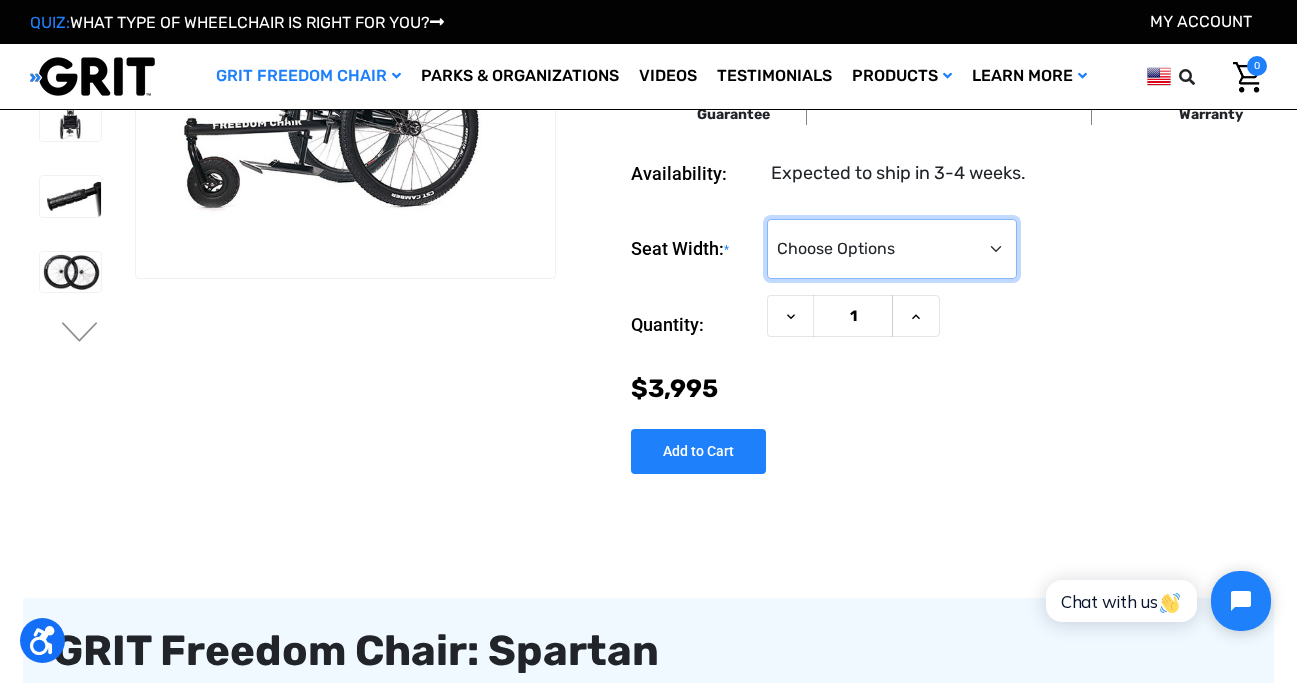 select on "324" 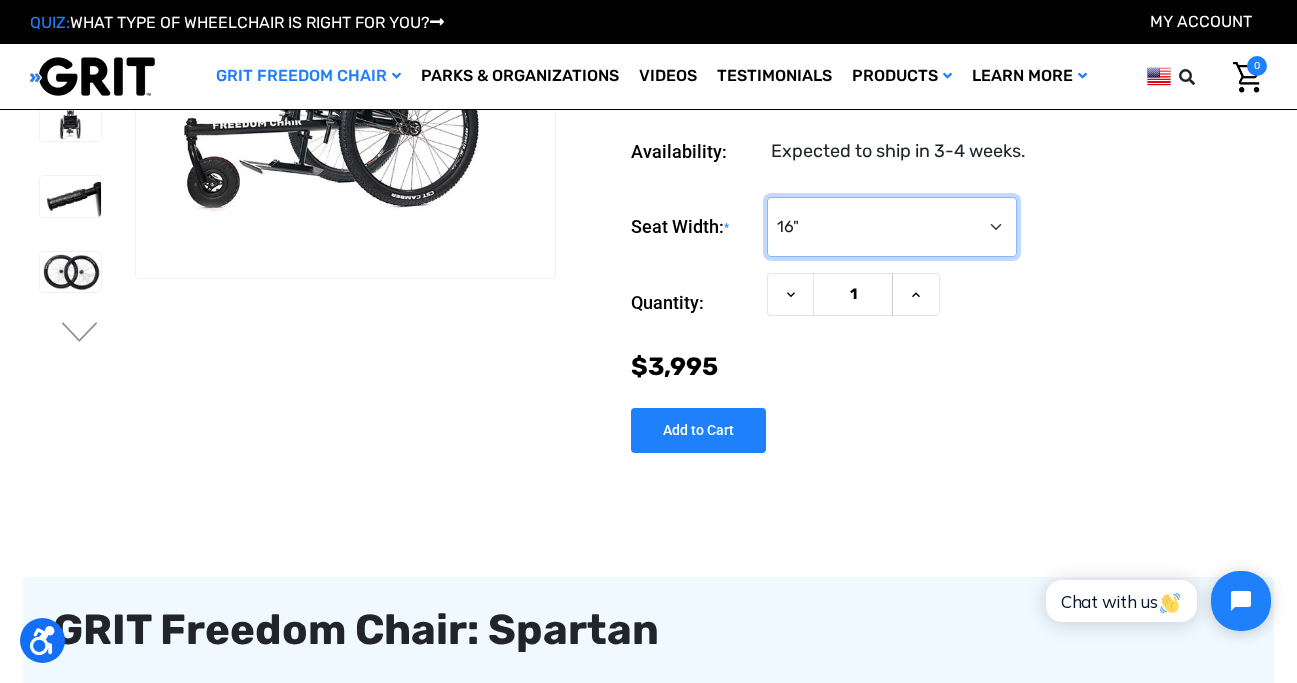 scroll, scrollTop: 0, scrollLeft: 0, axis: both 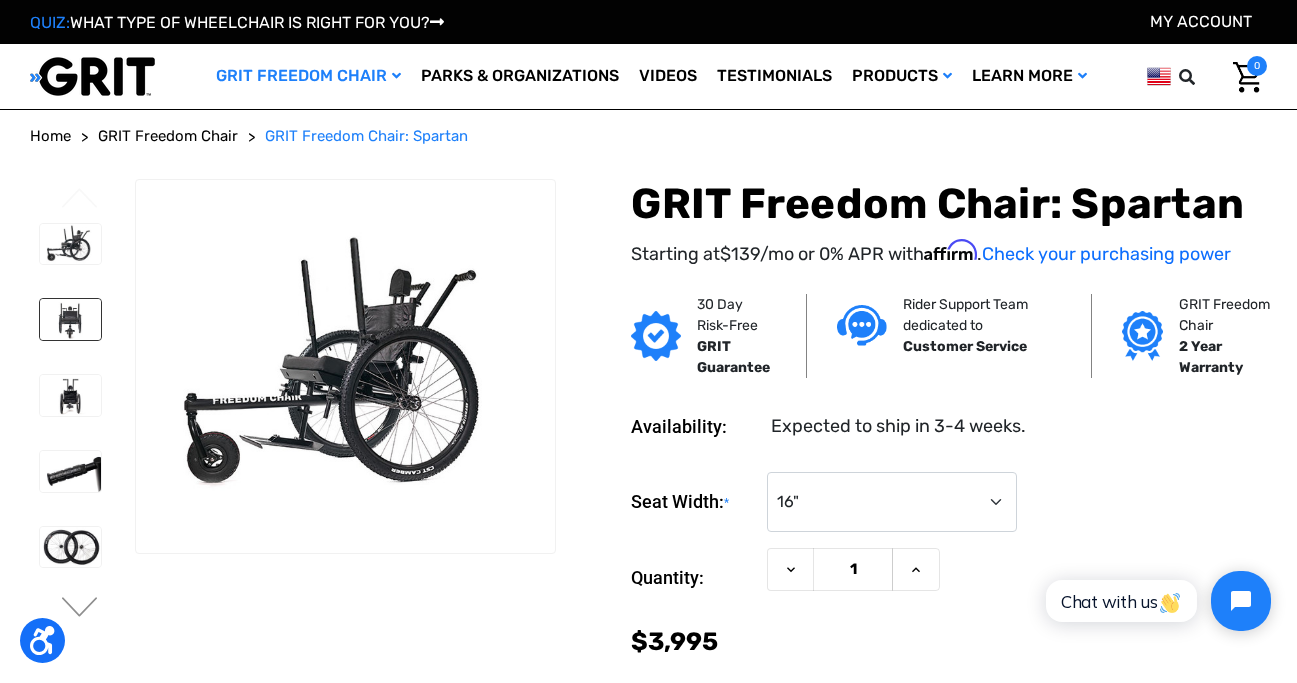 click at bounding box center (70, 319) 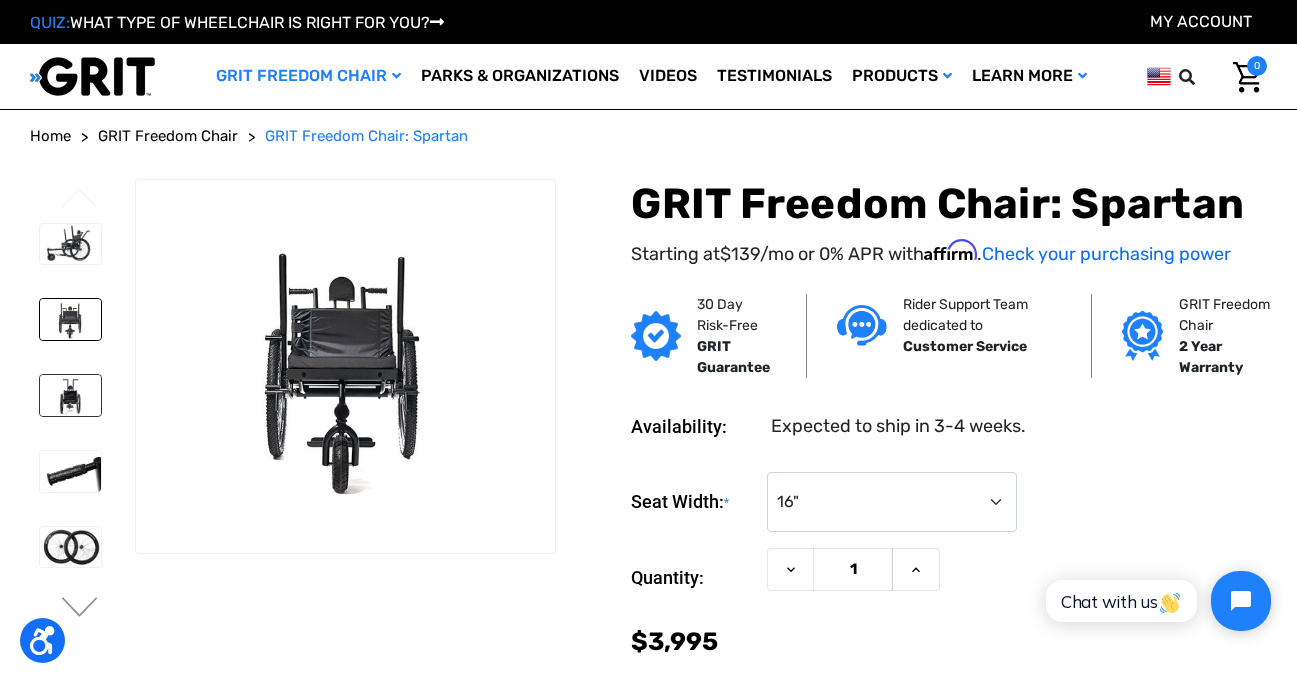 click at bounding box center (70, 395) 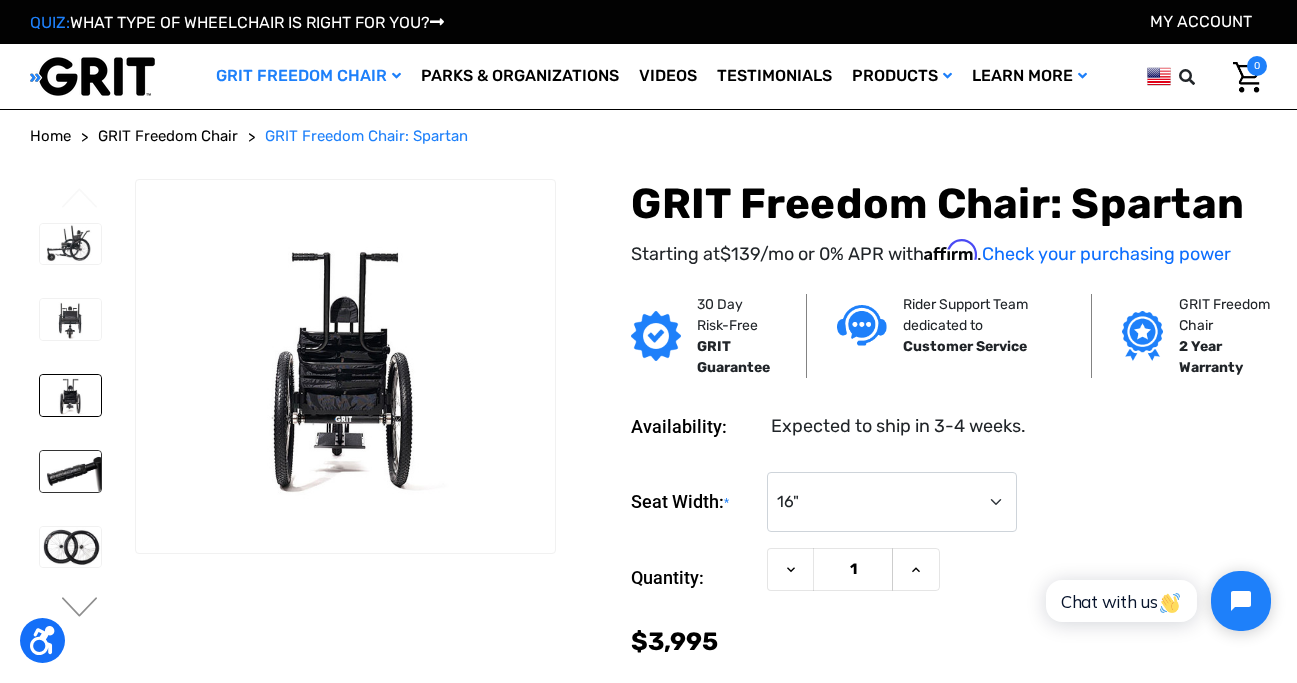 click at bounding box center [70, 471] 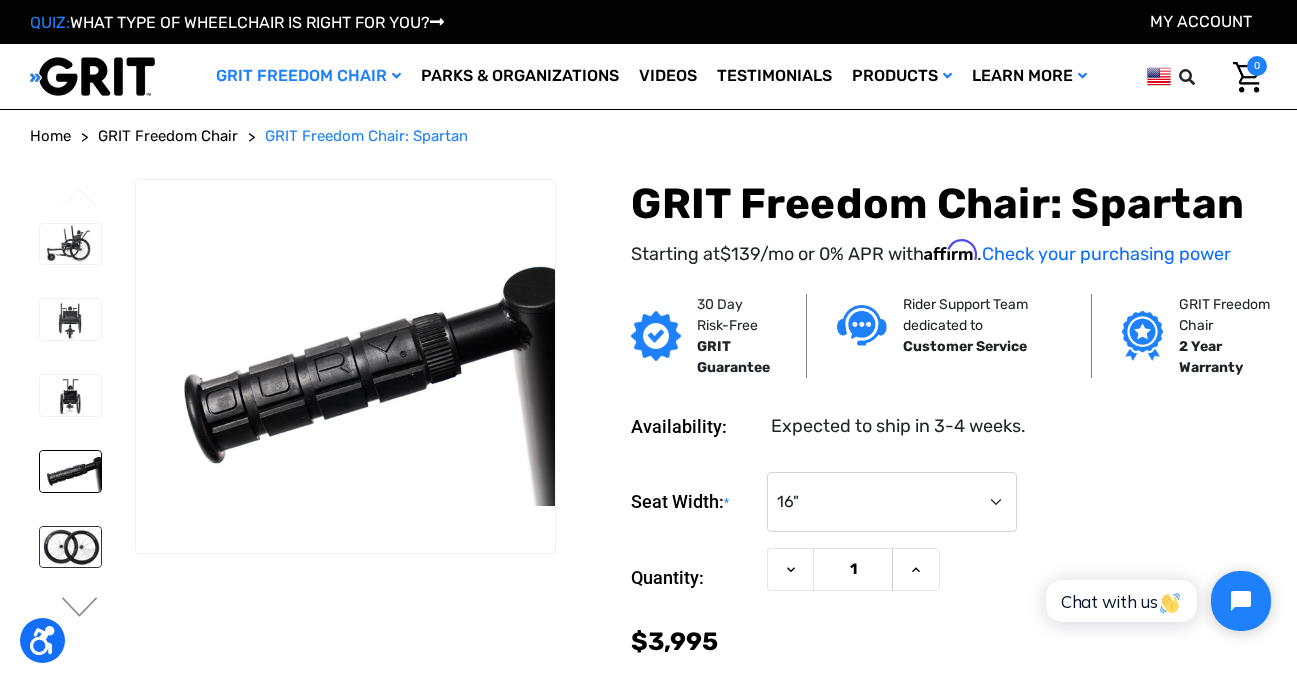 click at bounding box center (70, 547) 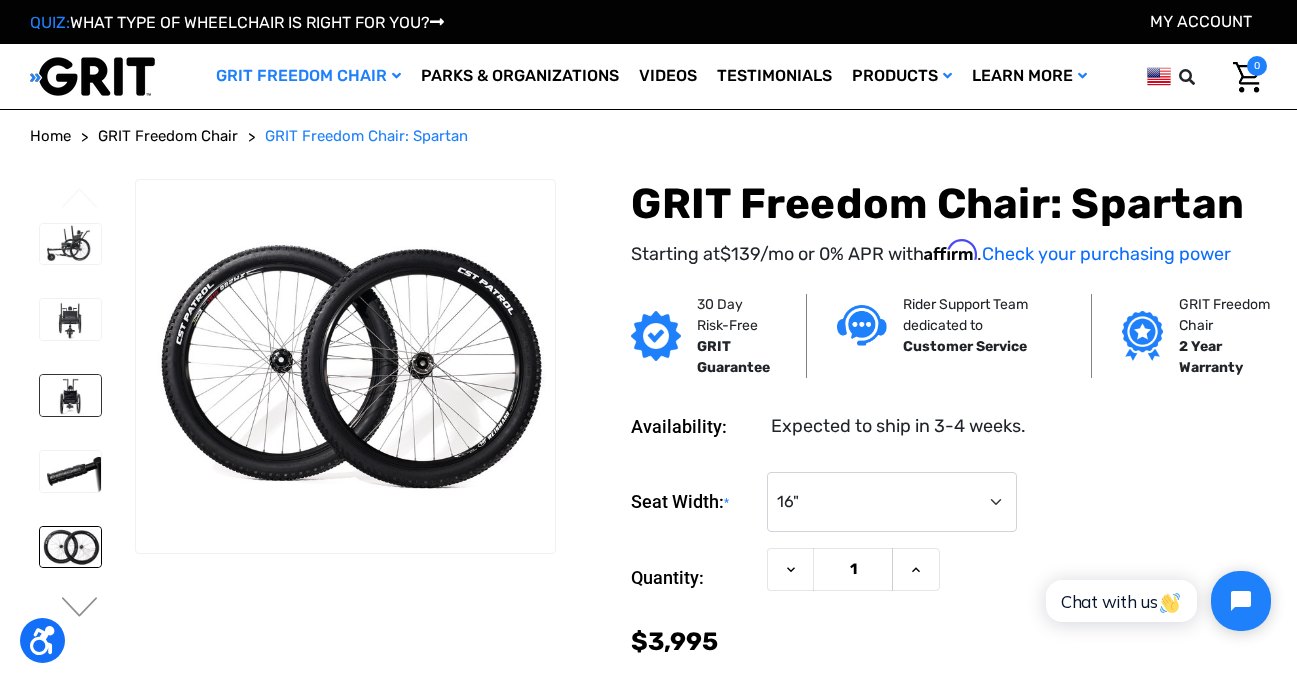 click at bounding box center [70, 395] 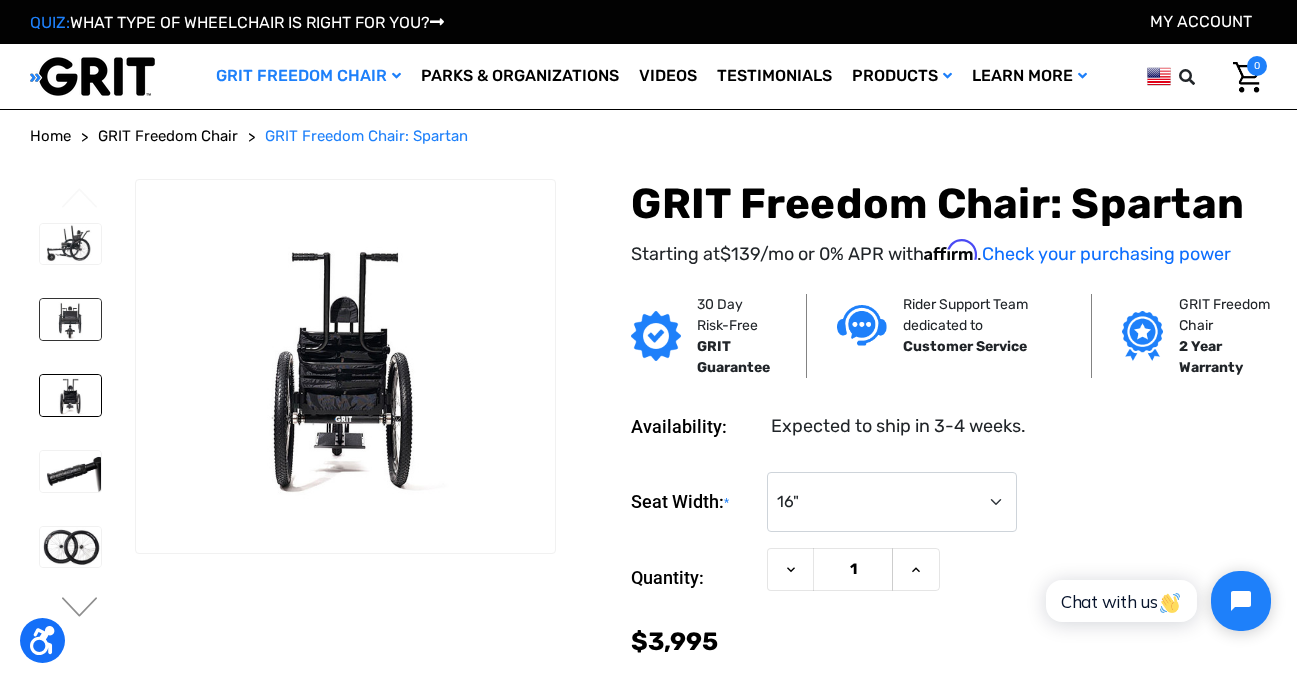 click at bounding box center (70, 319) 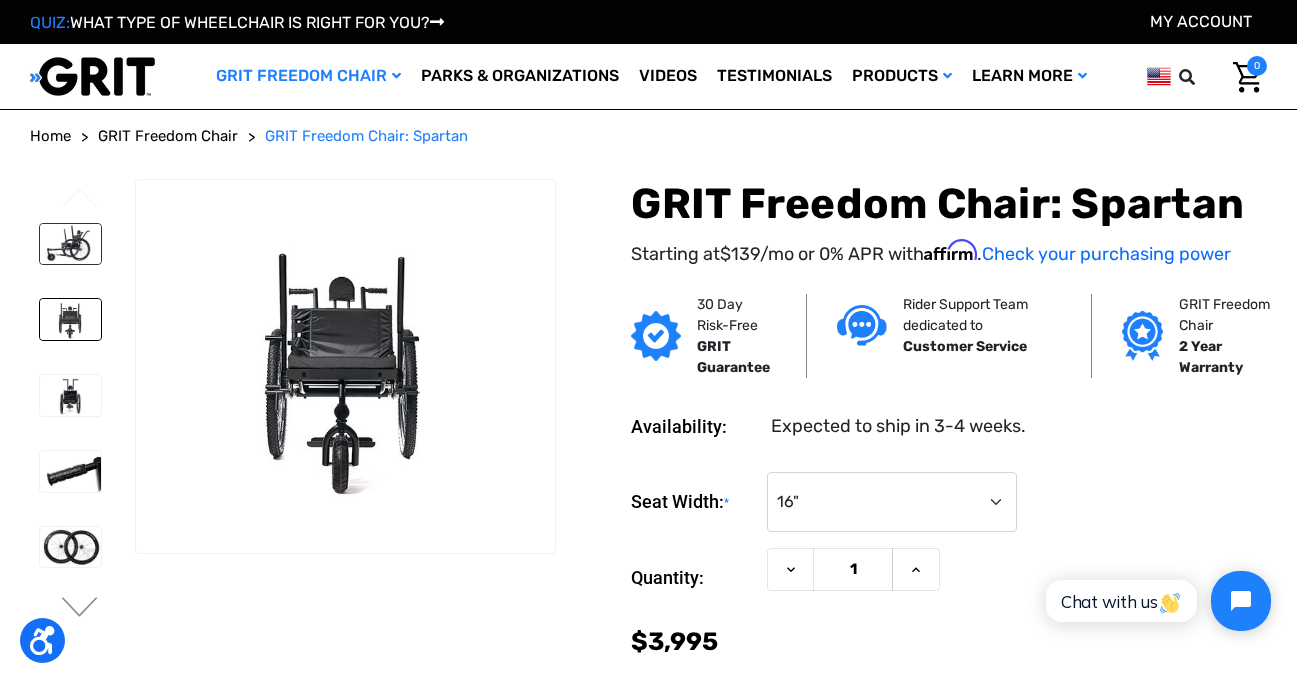 click at bounding box center (70, 244) 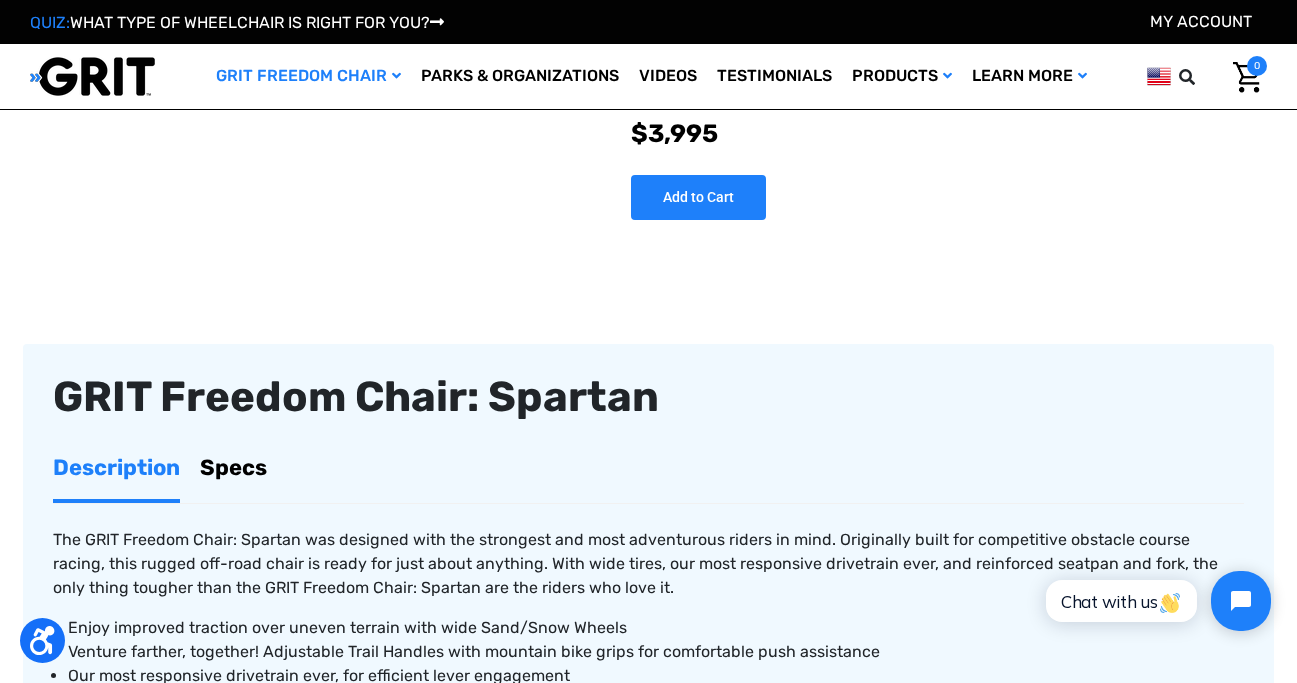 scroll, scrollTop: 497, scrollLeft: 0, axis: vertical 